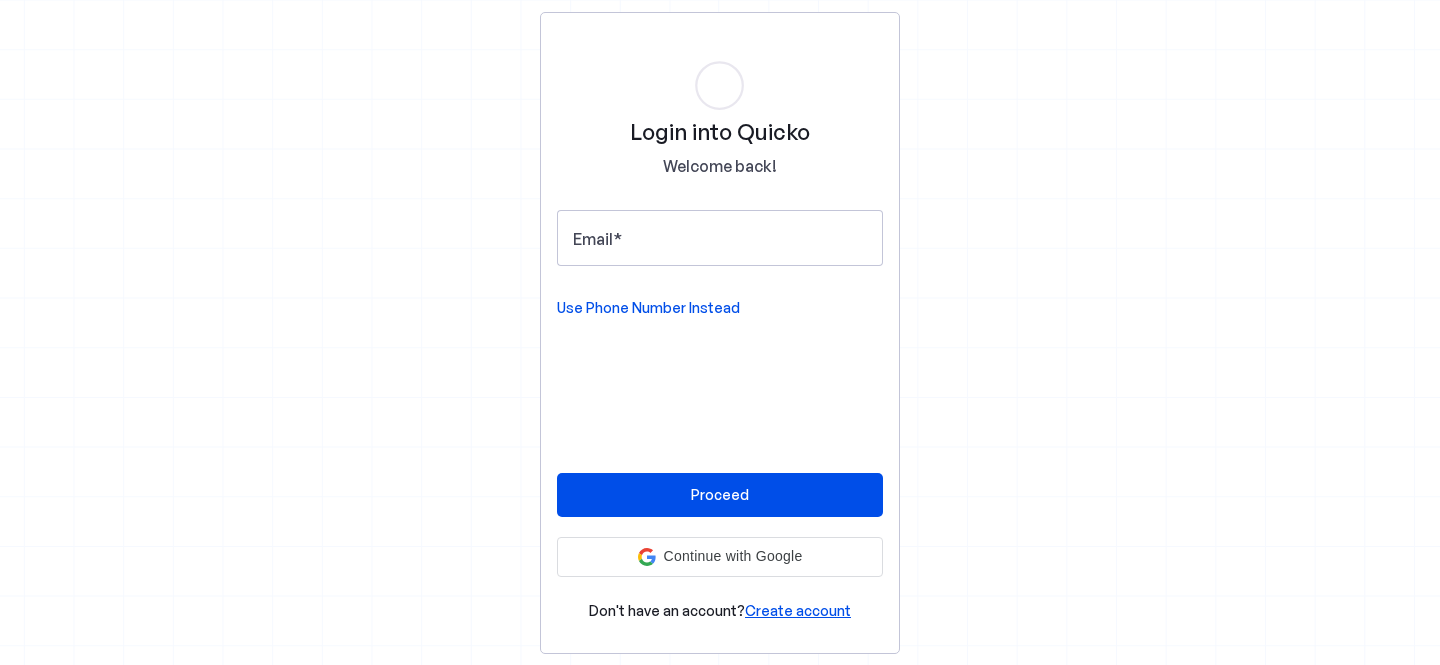 scroll, scrollTop: 0, scrollLeft: 0, axis: both 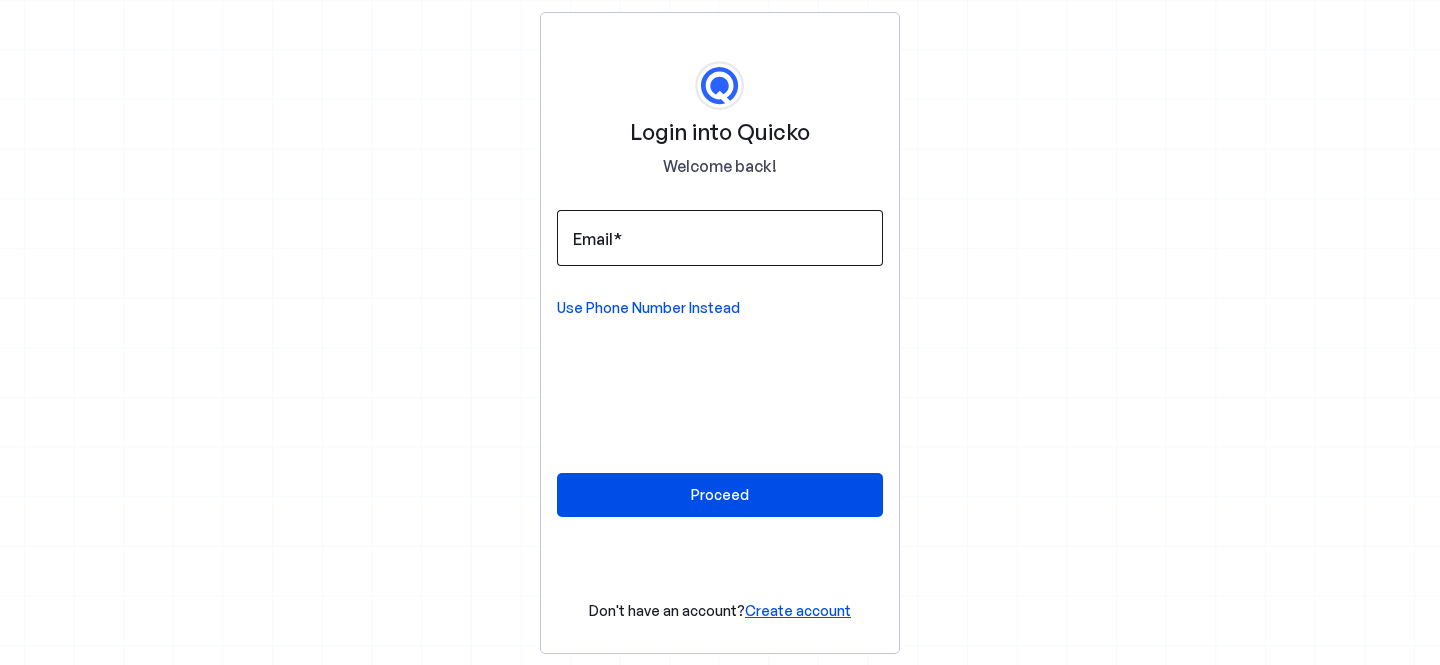 click at bounding box center (720, 238) 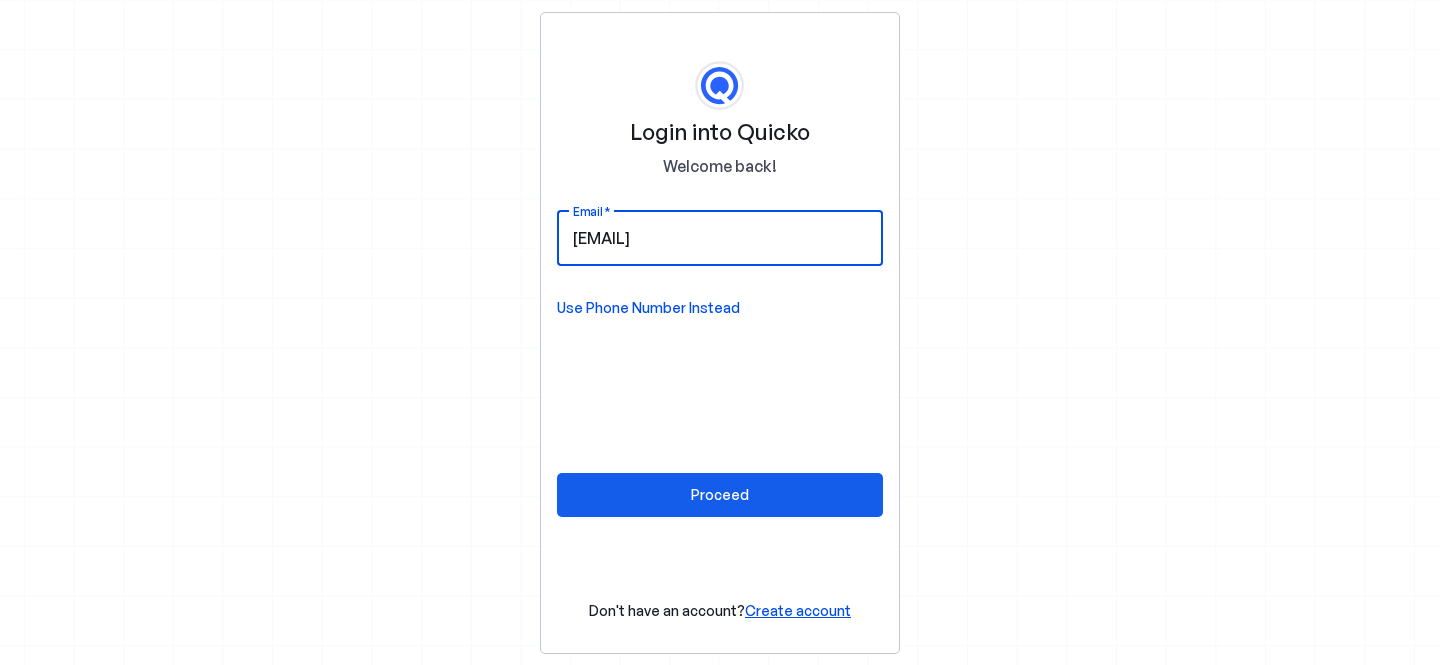 type on "kokaremangesh@gmail.com" 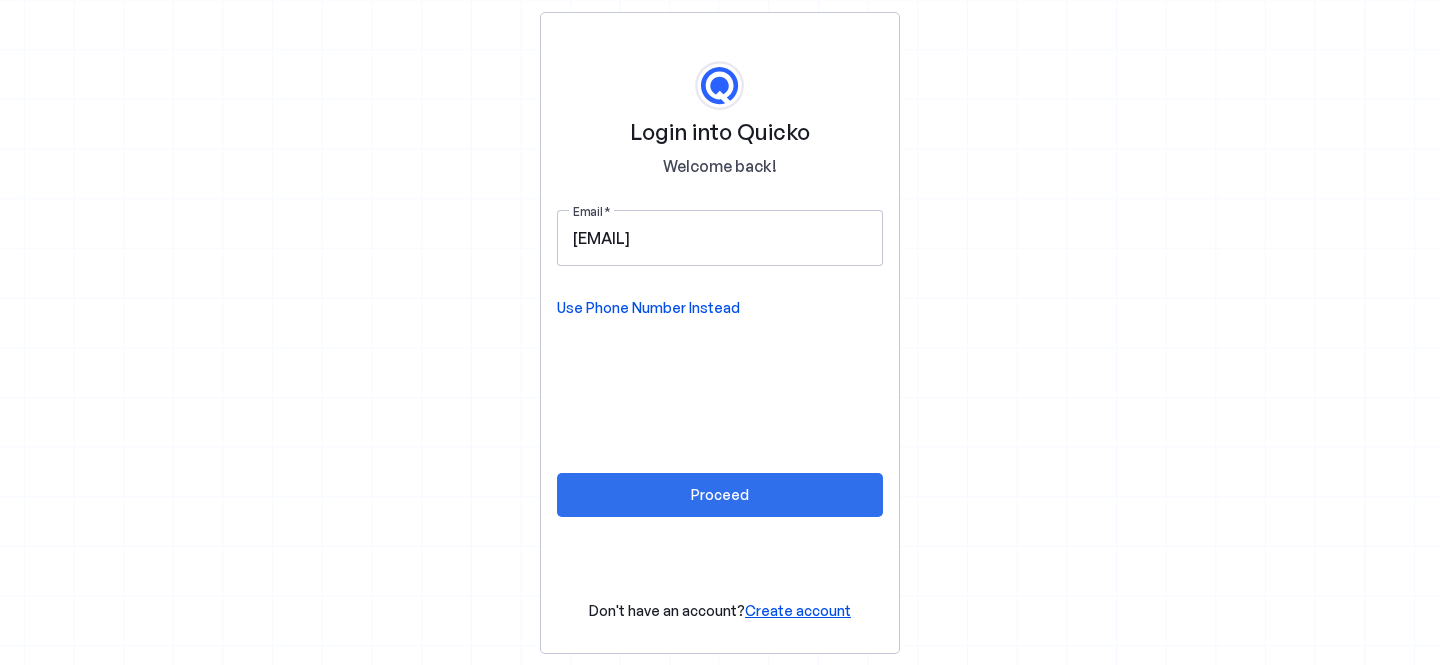 click at bounding box center [720, 495] 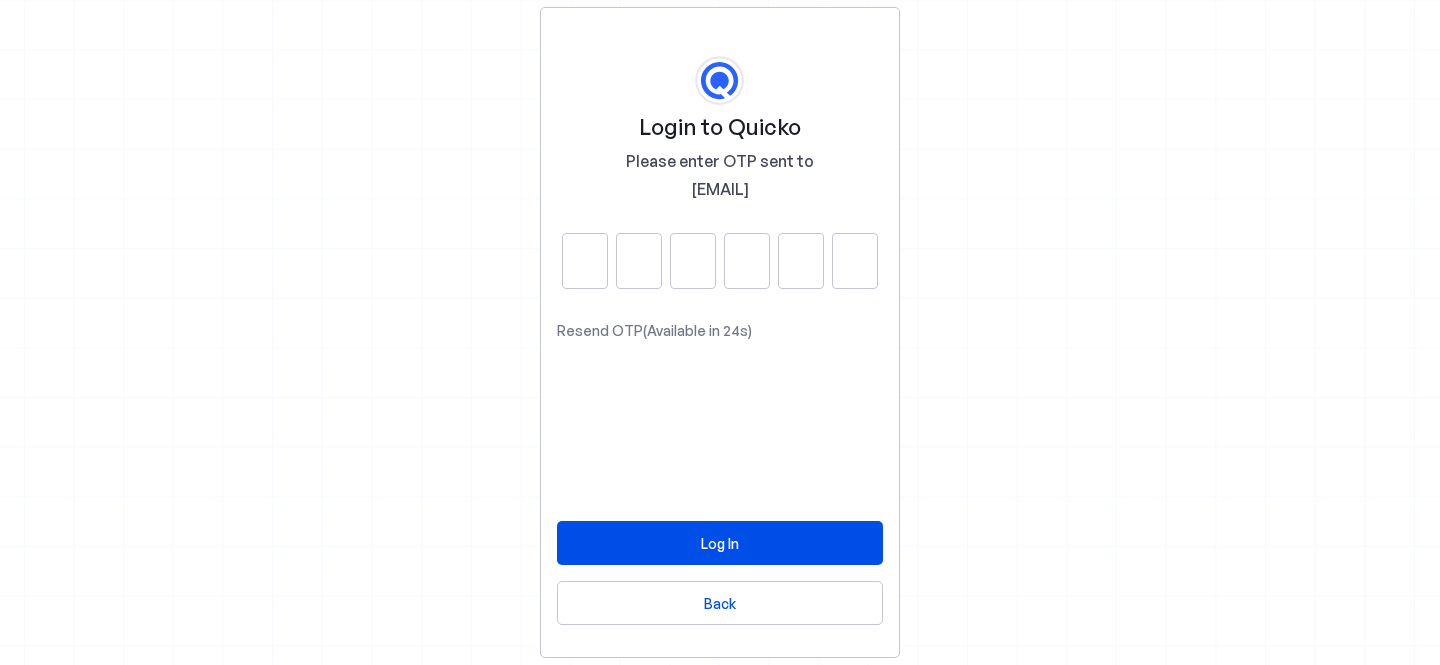 click on "Login to Quicko  Please enter OTP sent to  kokaremangesh@gmail.com    Resend OTP  (Available in 24s) Log In Back" at bounding box center (720, 332) 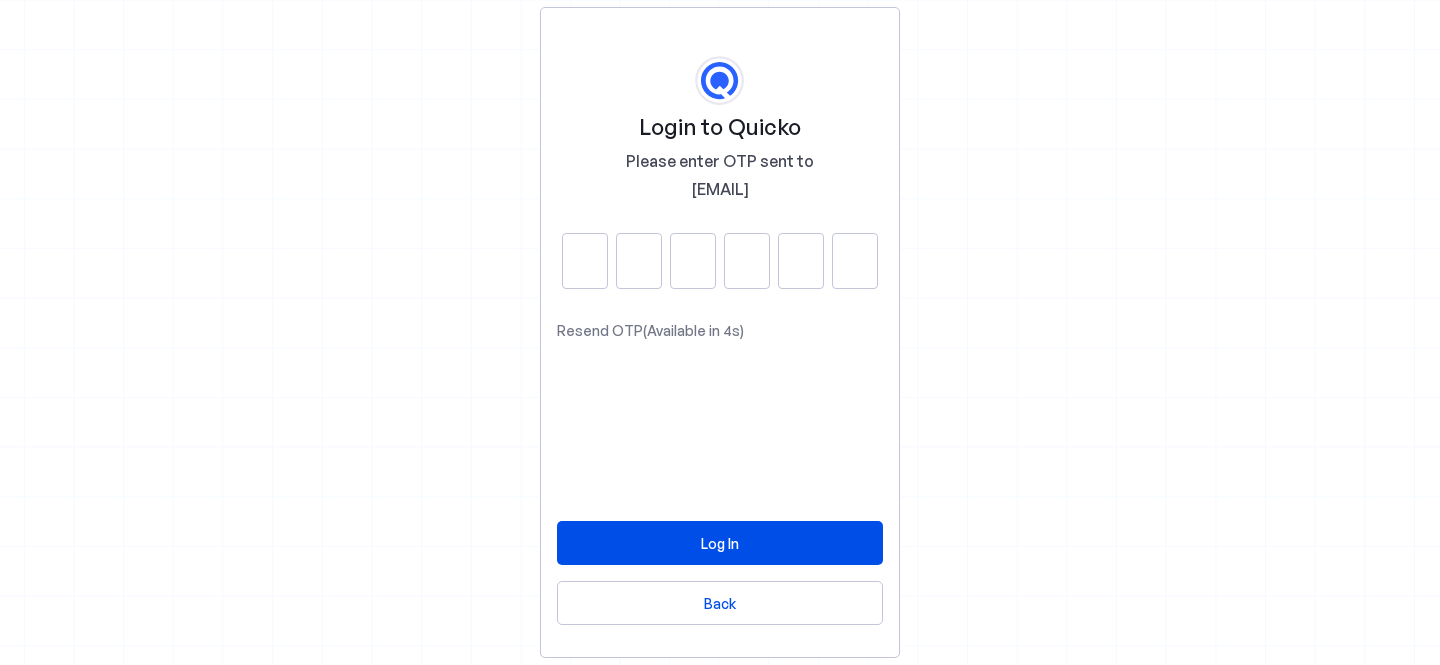 click at bounding box center (585, 261) 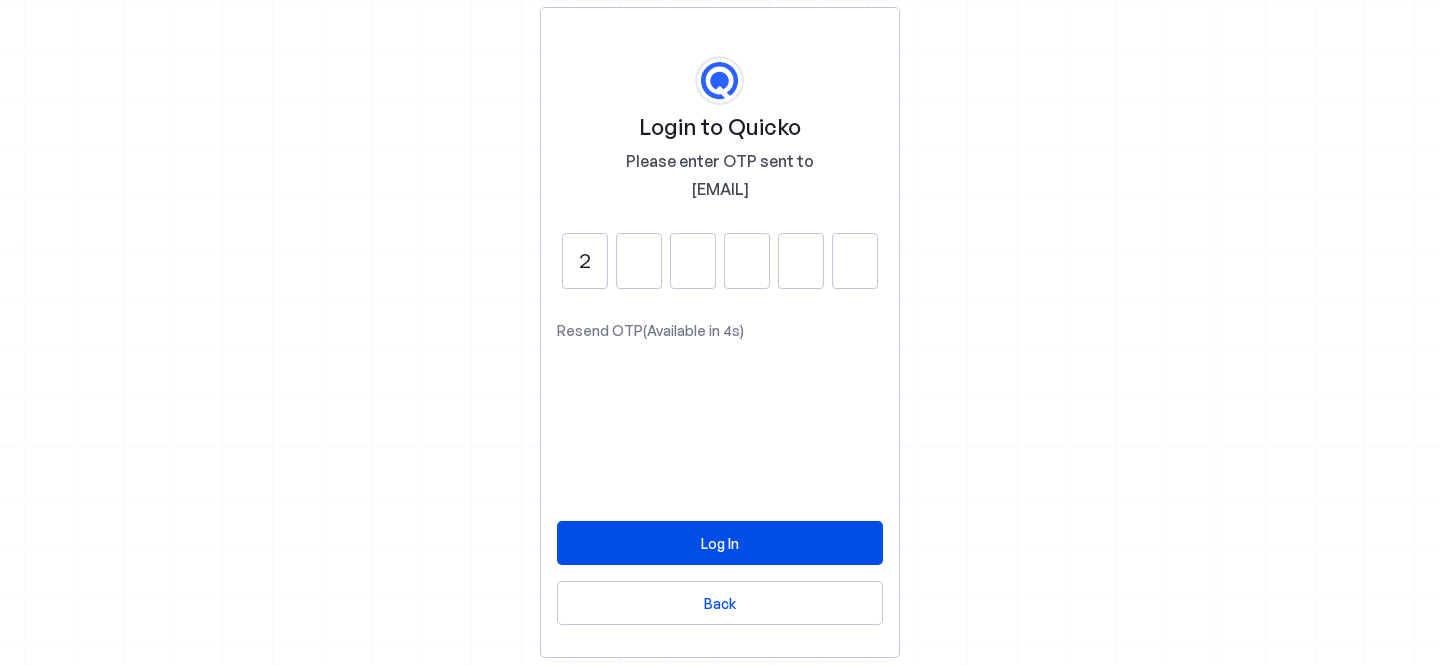 type on "2" 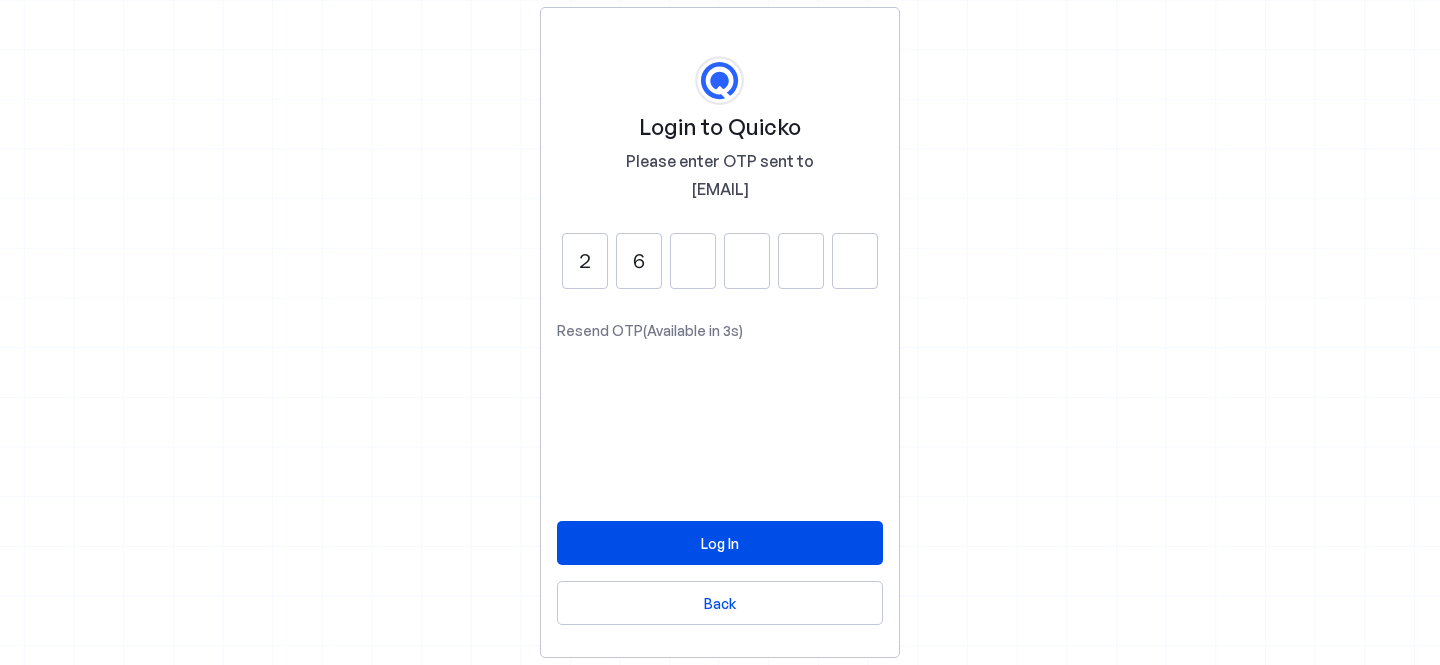 type on "6" 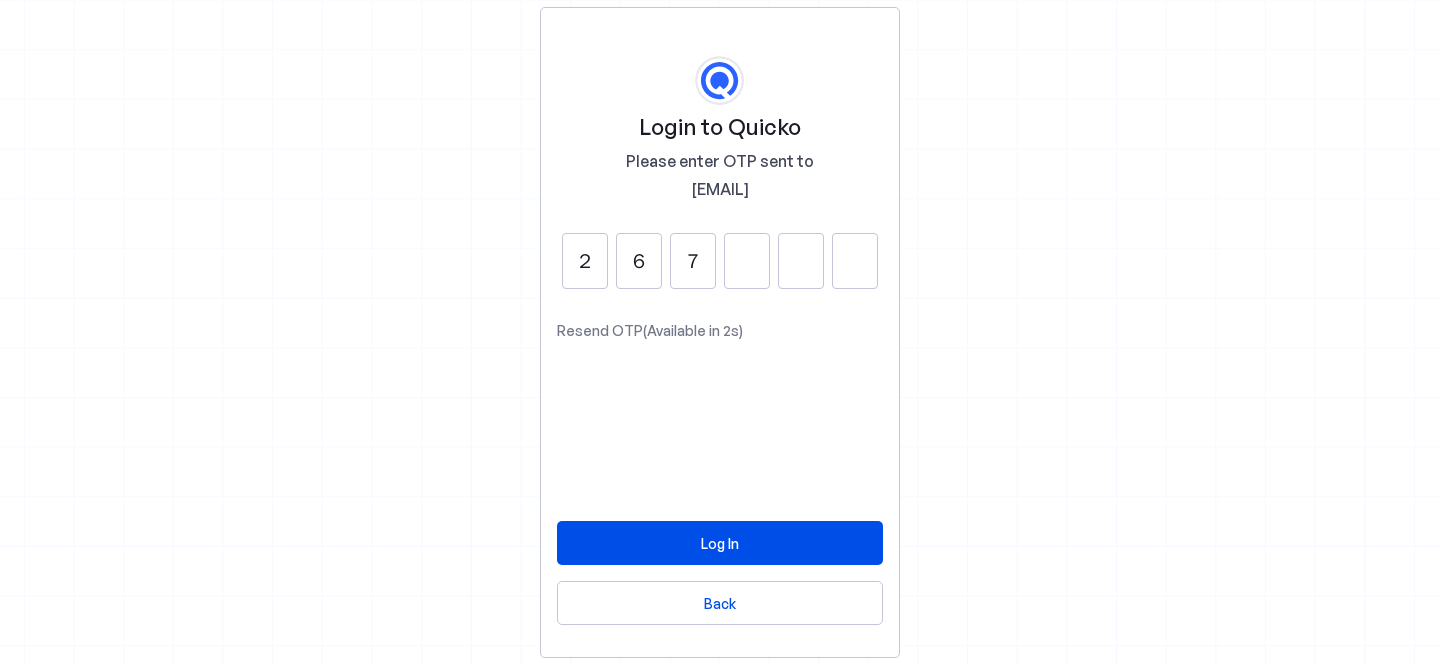 type on "7" 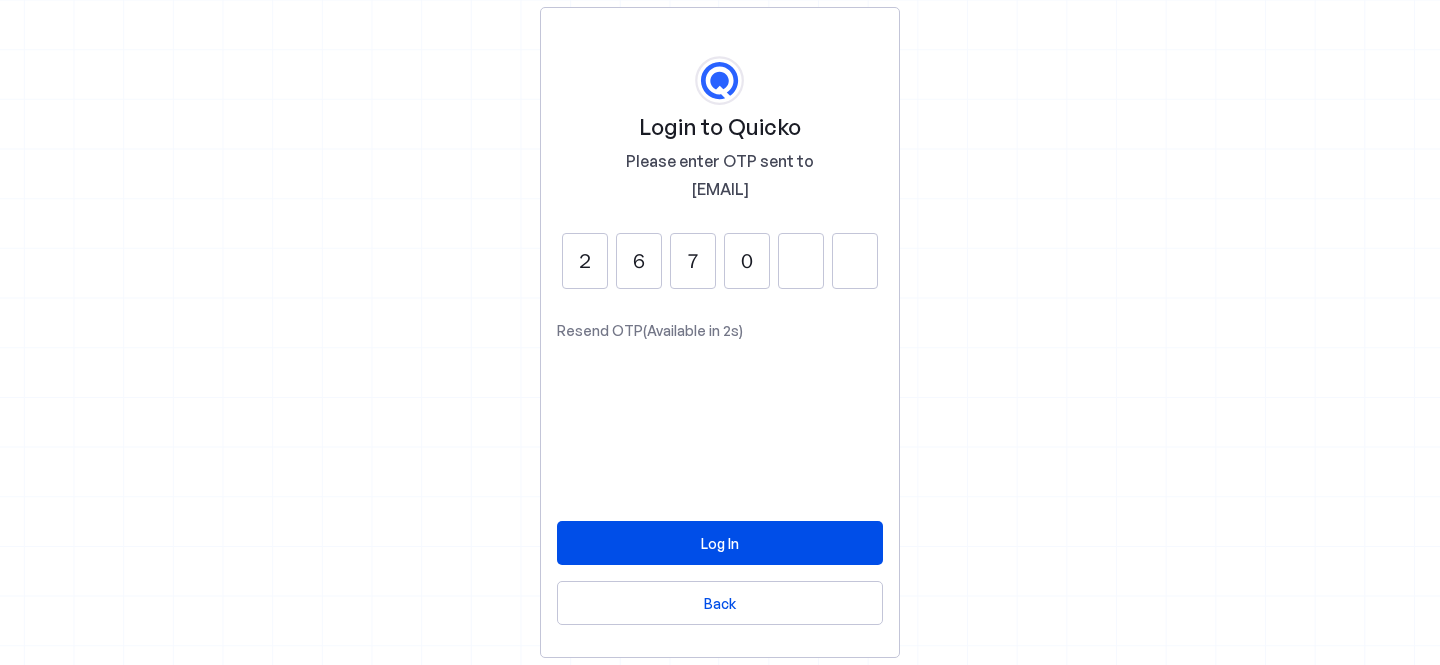 type on "0" 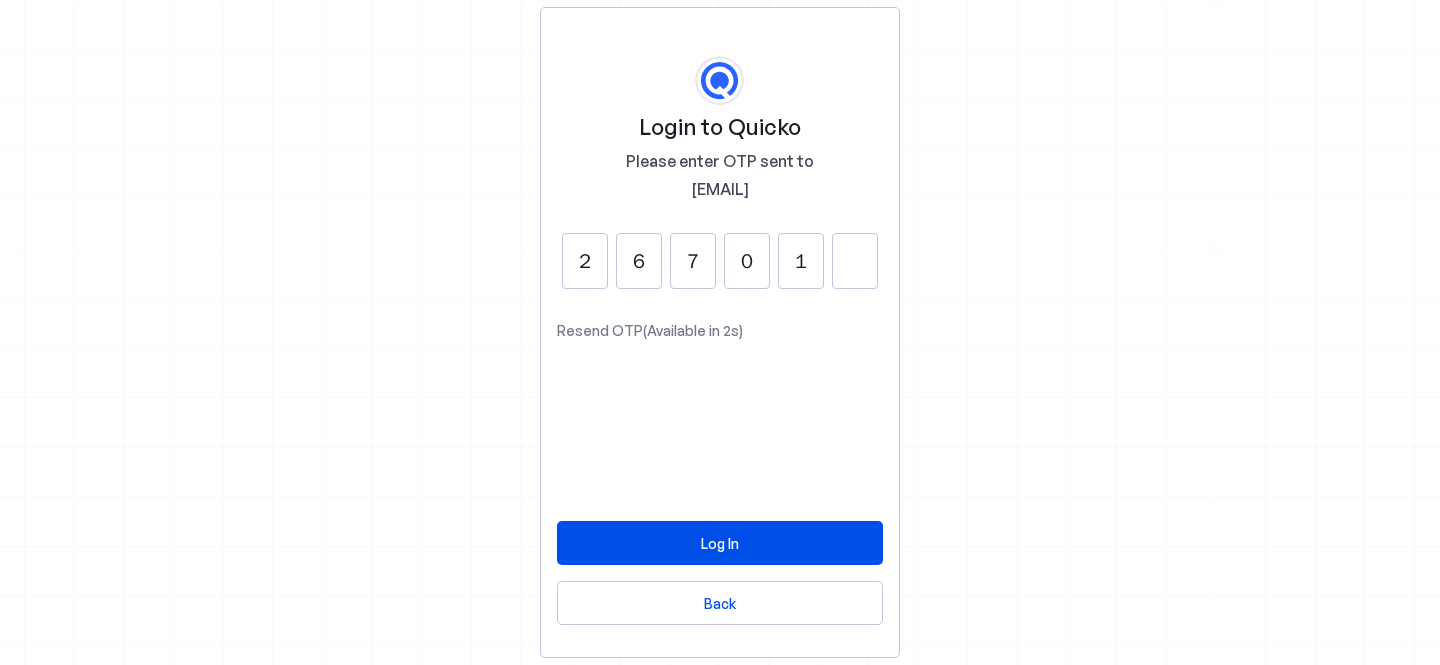 type on "1" 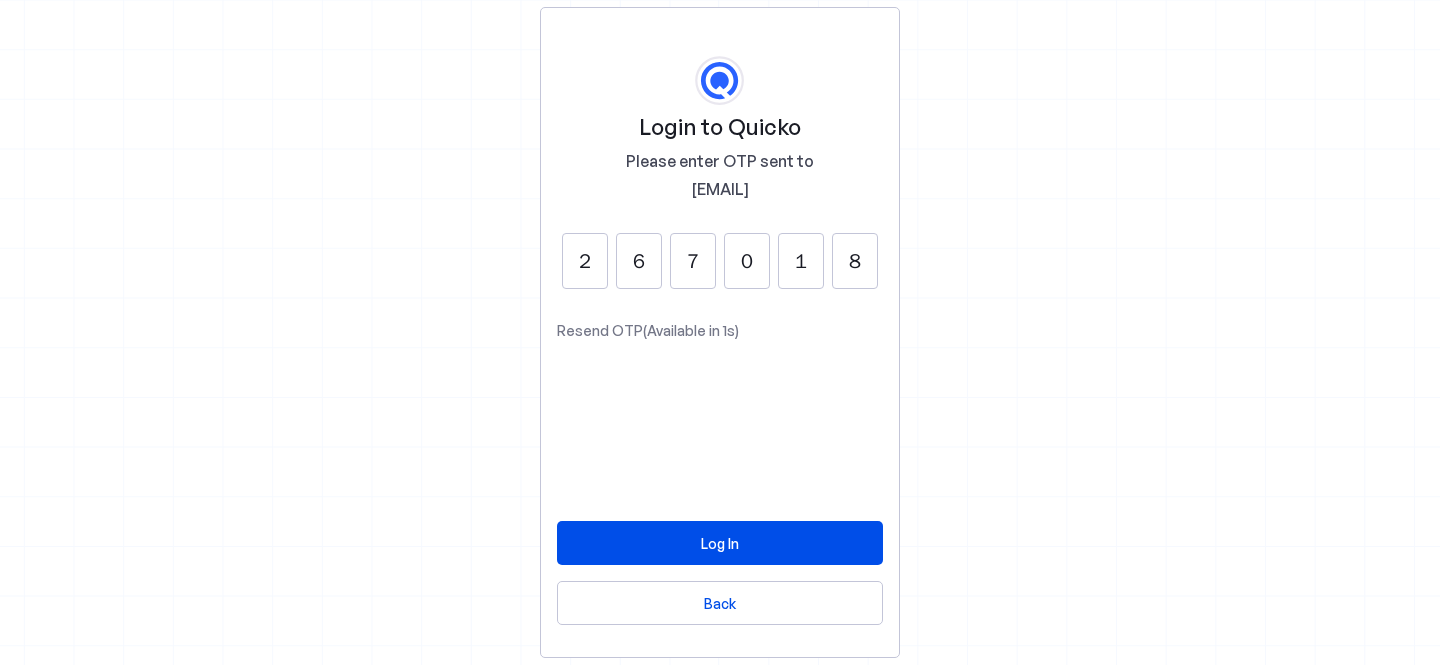 type on "8" 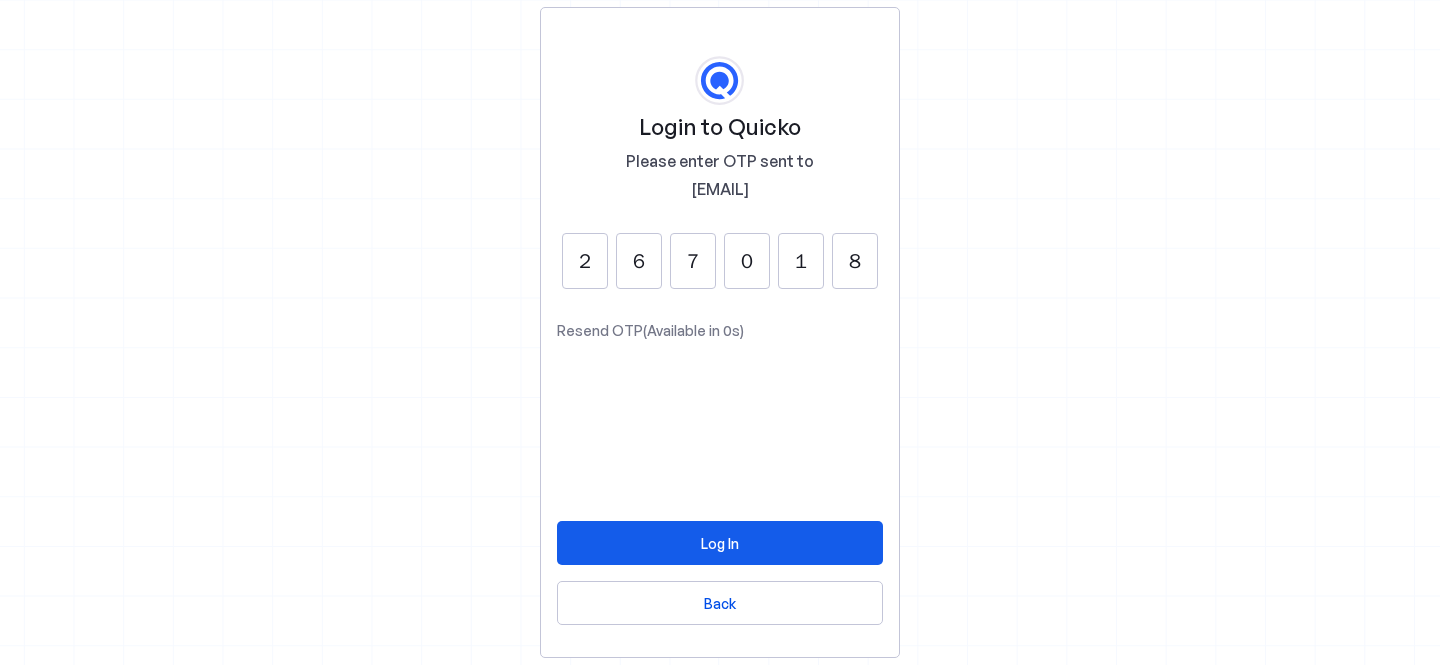 click at bounding box center [720, 543] 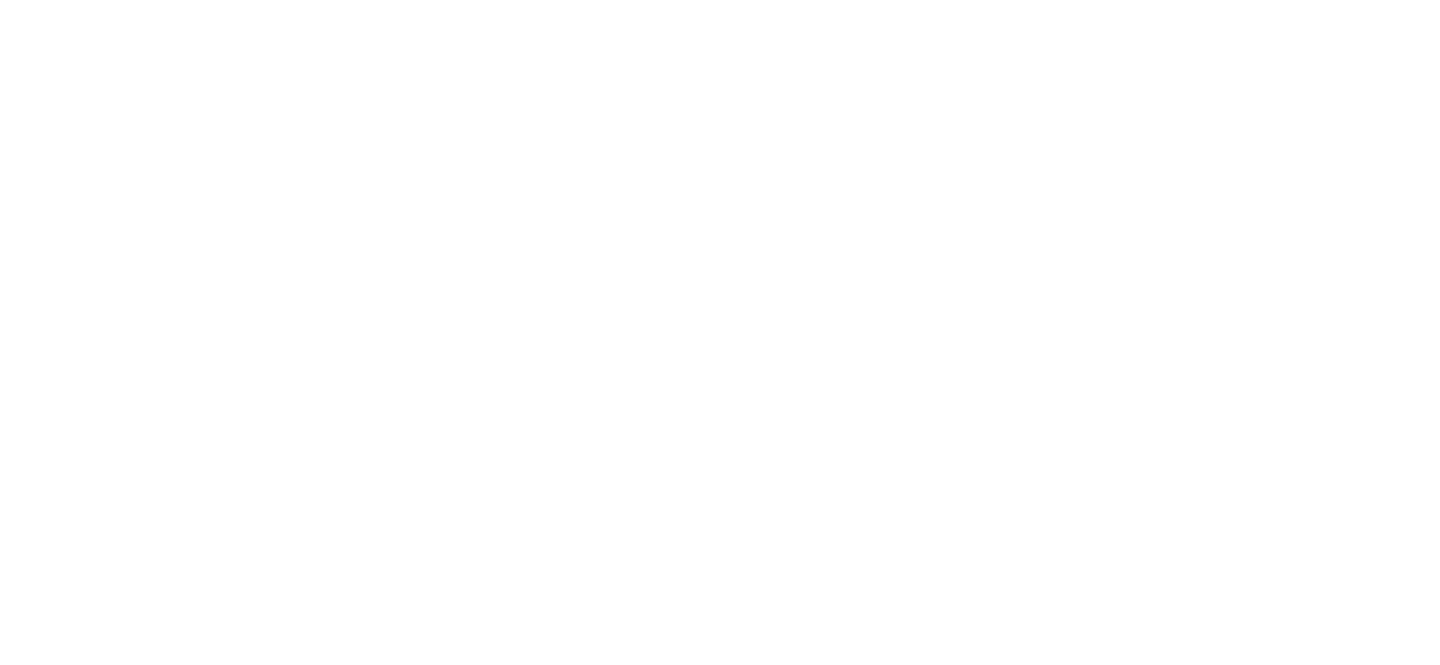 scroll, scrollTop: 0, scrollLeft: 0, axis: both 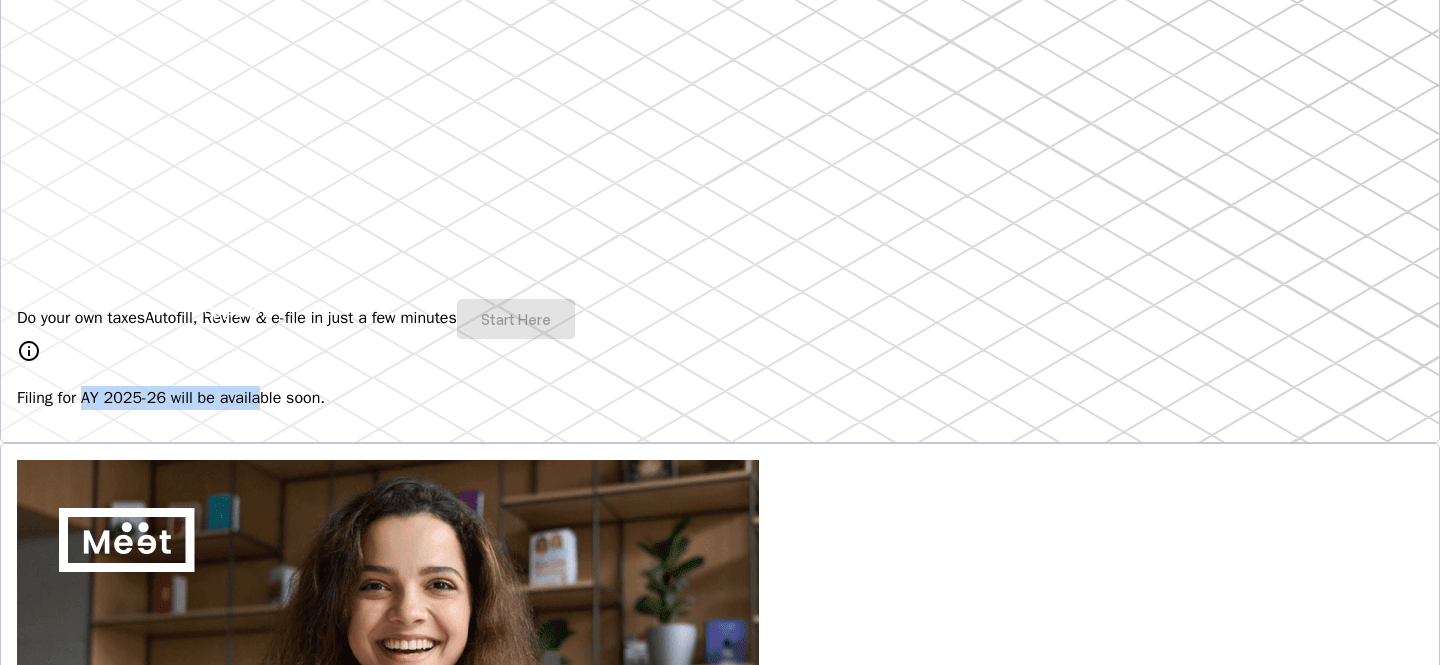 drag, startPoint x: 278, startPoint y: 405, endPoint x: 406, endPoint y: 403, distance: 128.01562 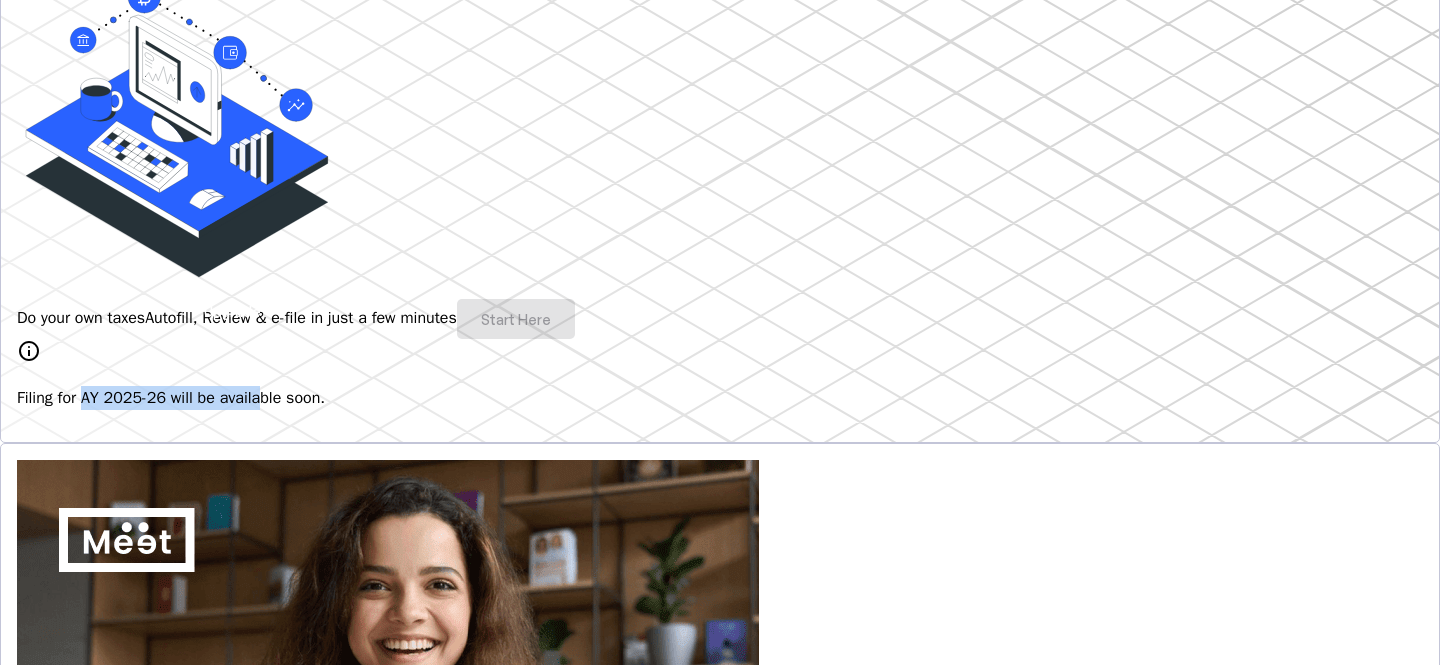 click on "Filing for AY 2025-26 will be available soon." at bounding box center [720, 398] 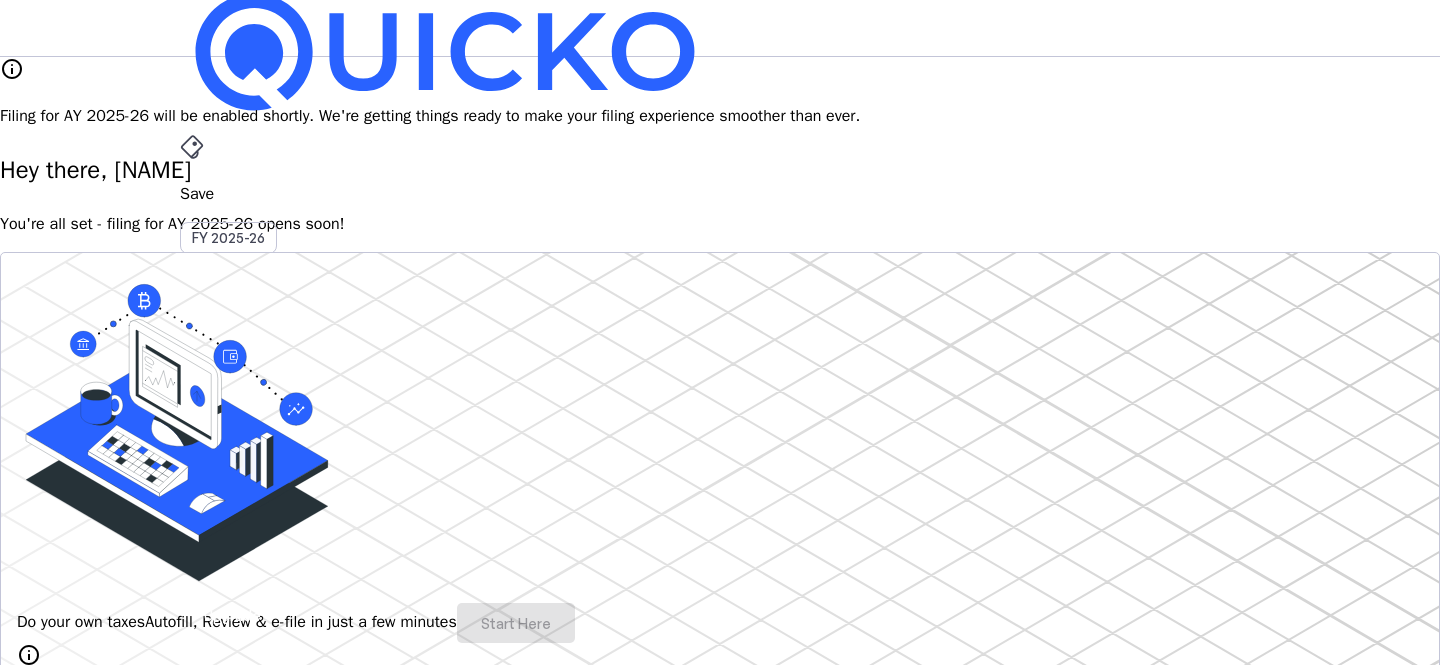 scroll, scrollTop: 0, scrollLeft: 0, axis: both 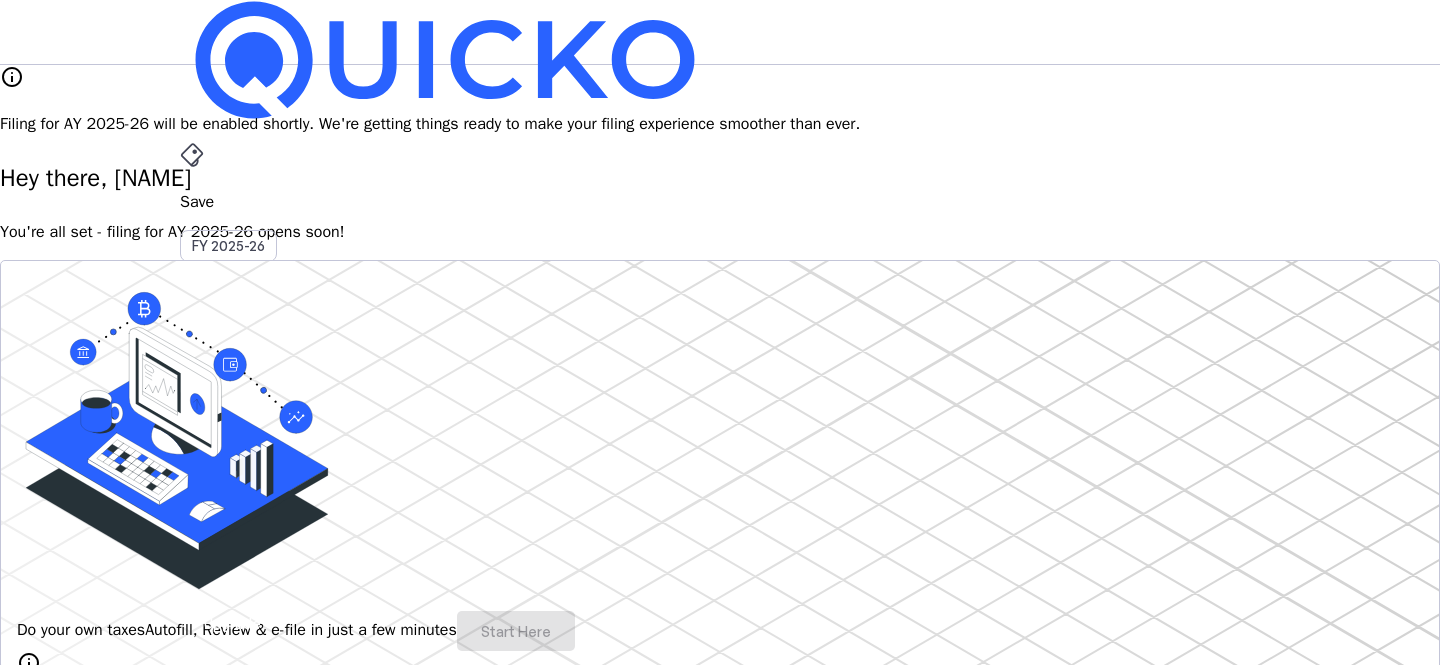 click on "AY 2025-26" at bounding box center (229, 452) 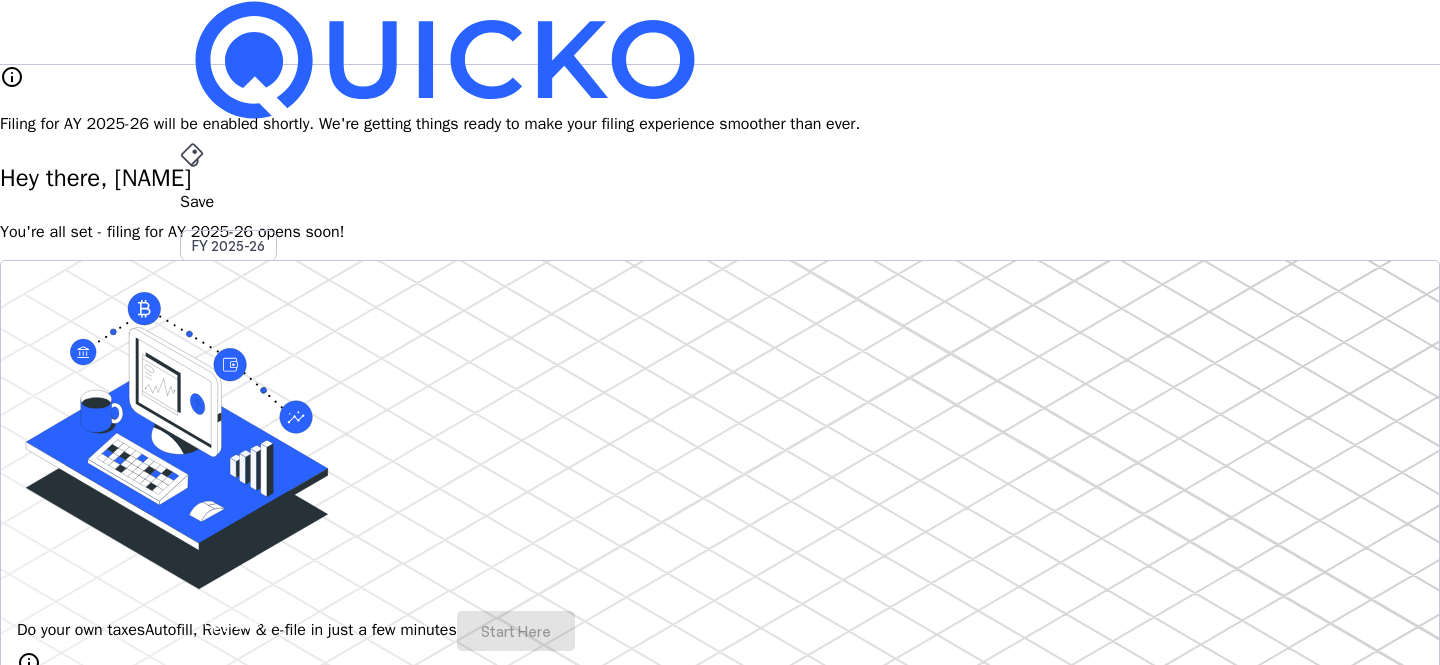 click on "File AY 2025-26" at bounding box center [720, 202] 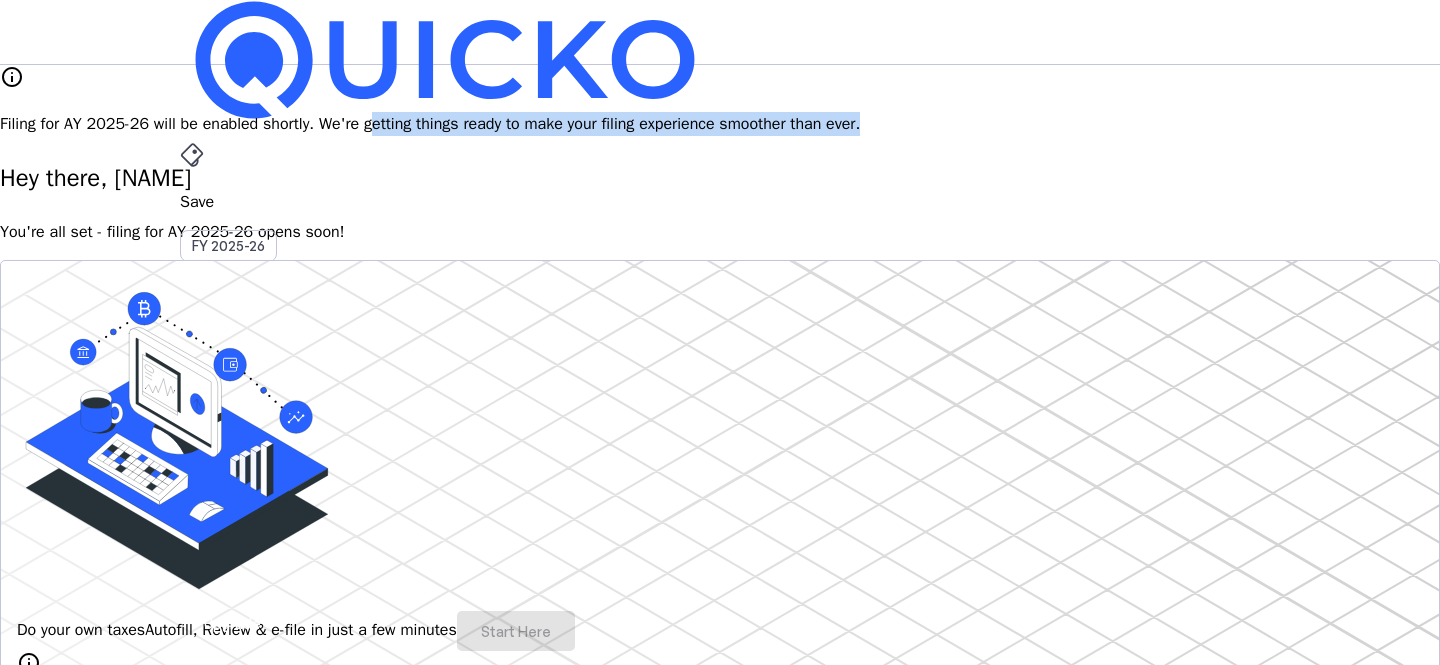 drag, startPoint x: 671, startPoint y: 103, endPoint x: 1157, endPoint y: 97, distance: 486.03705 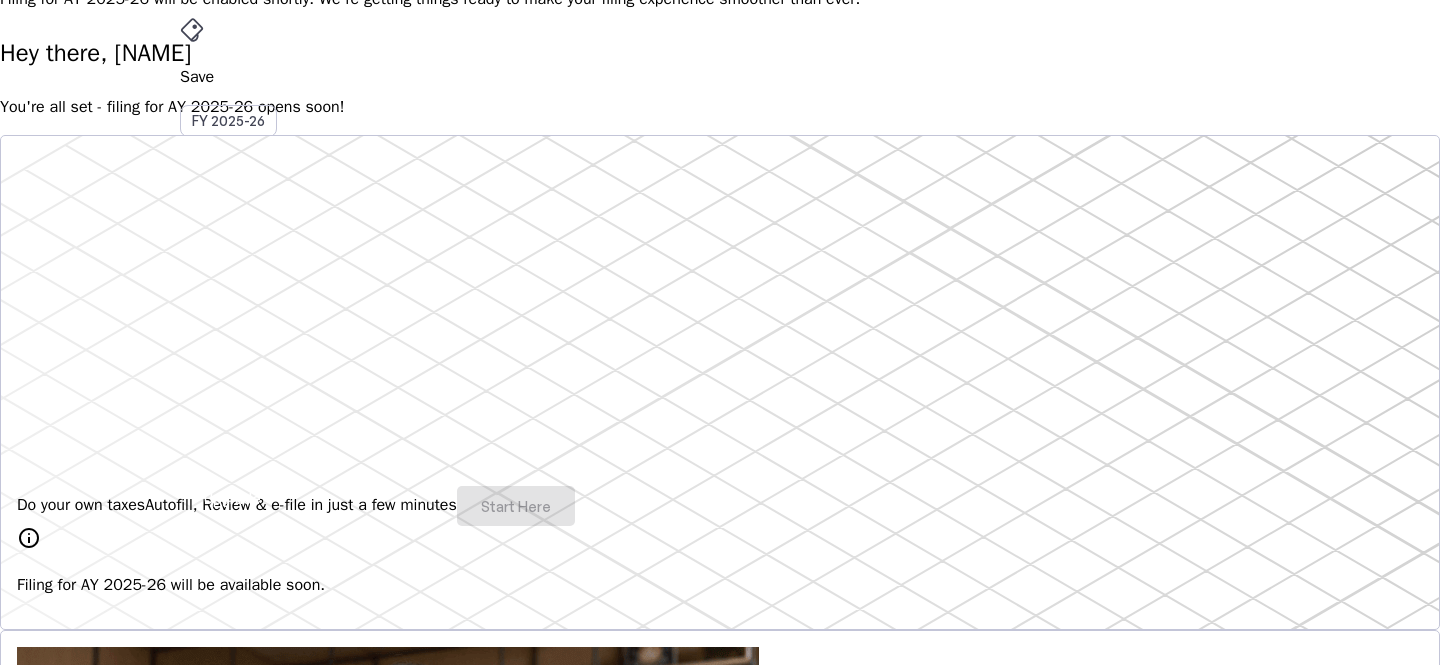 scroll, scrollTop: 0, scrollLeft: 0, axis: both 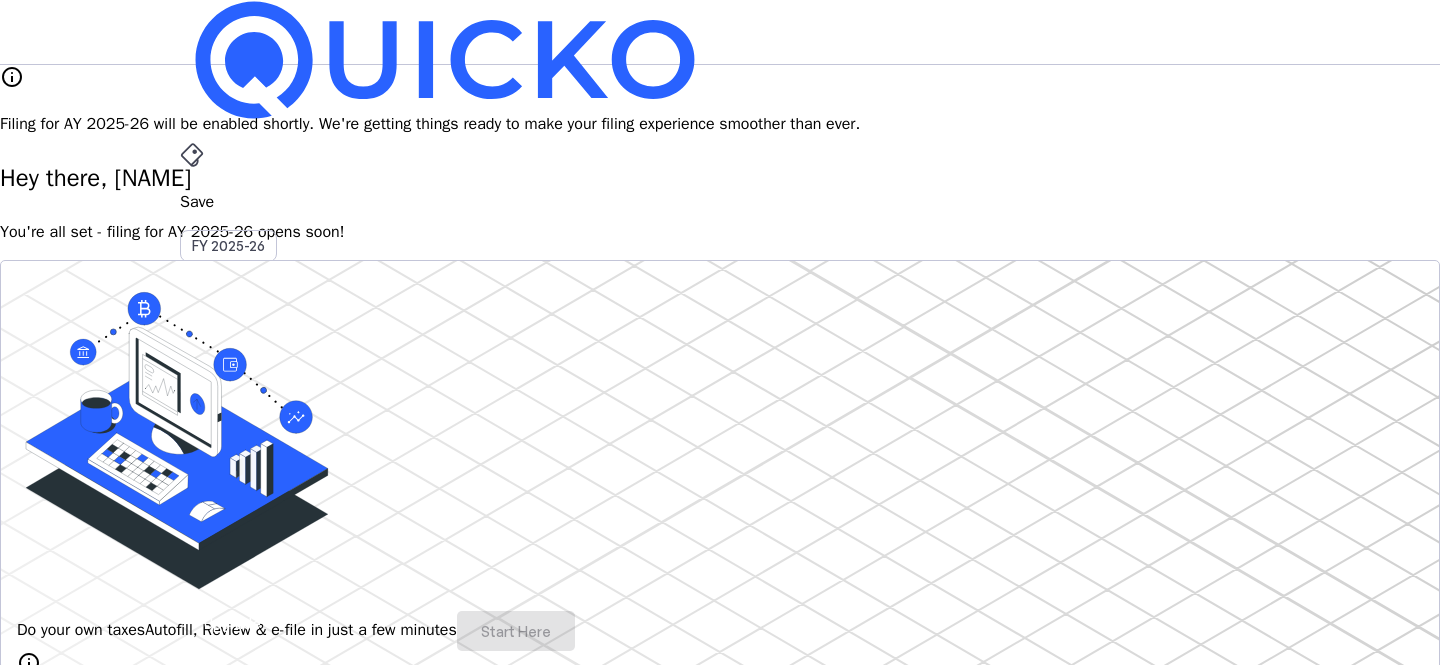 click on "Save" at bounding box center [720, 202] 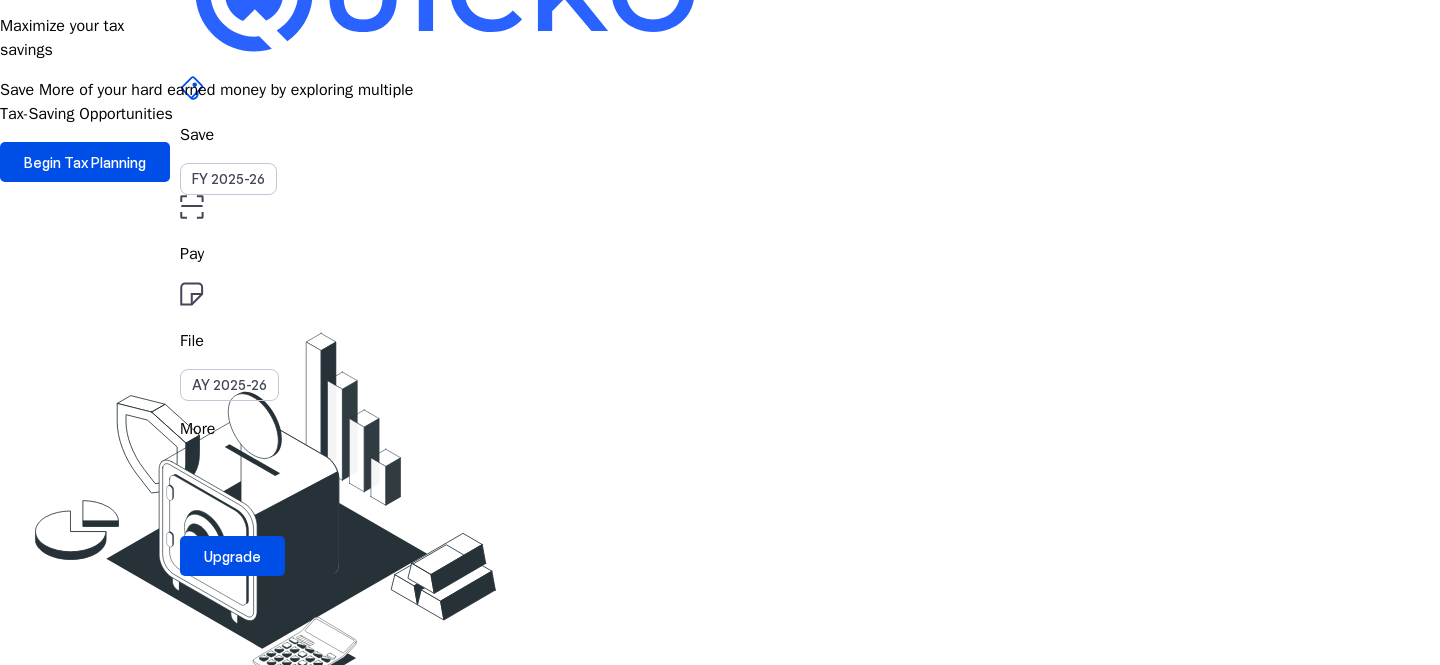 scroll, scrollTop: 79, scrollLeft: 0, axis: vertical 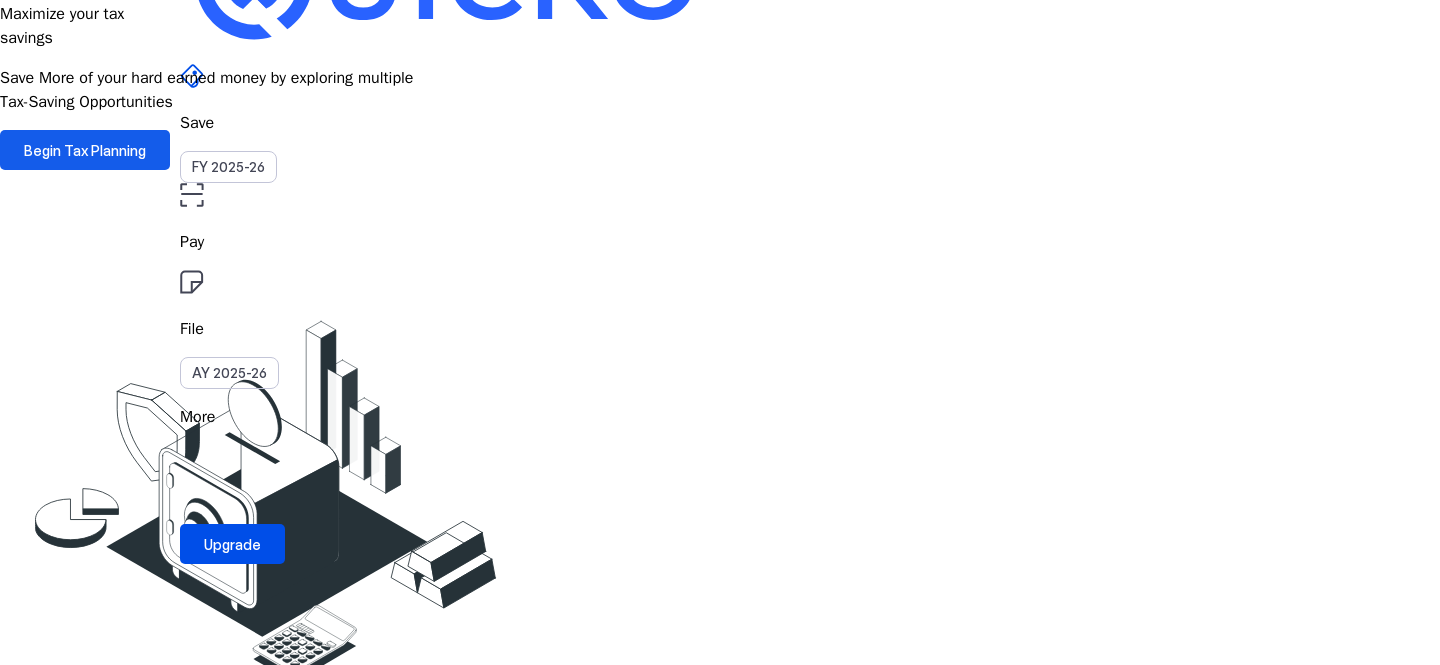 click at bounding box center (85, 150) 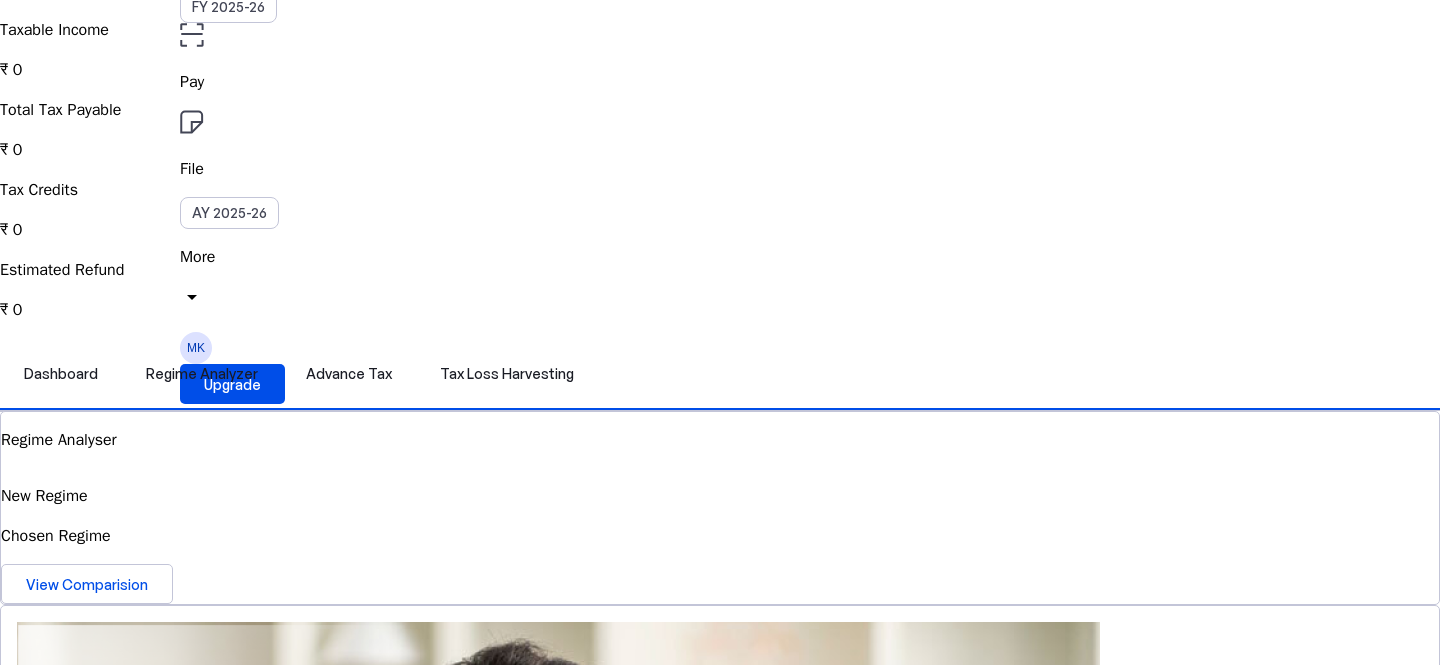 scroll, scrollTop: 0, scrollLeft: 0, axis: both 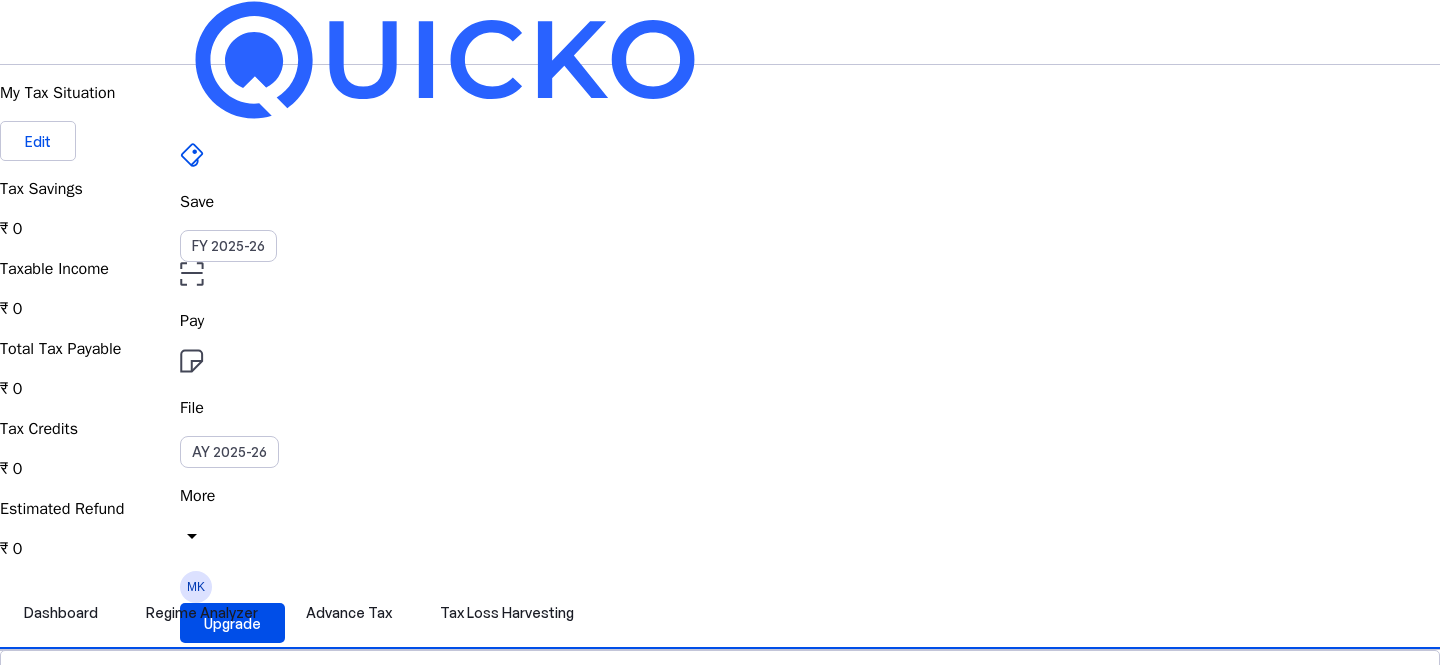 click on "File" at bounding box center [720, 321] 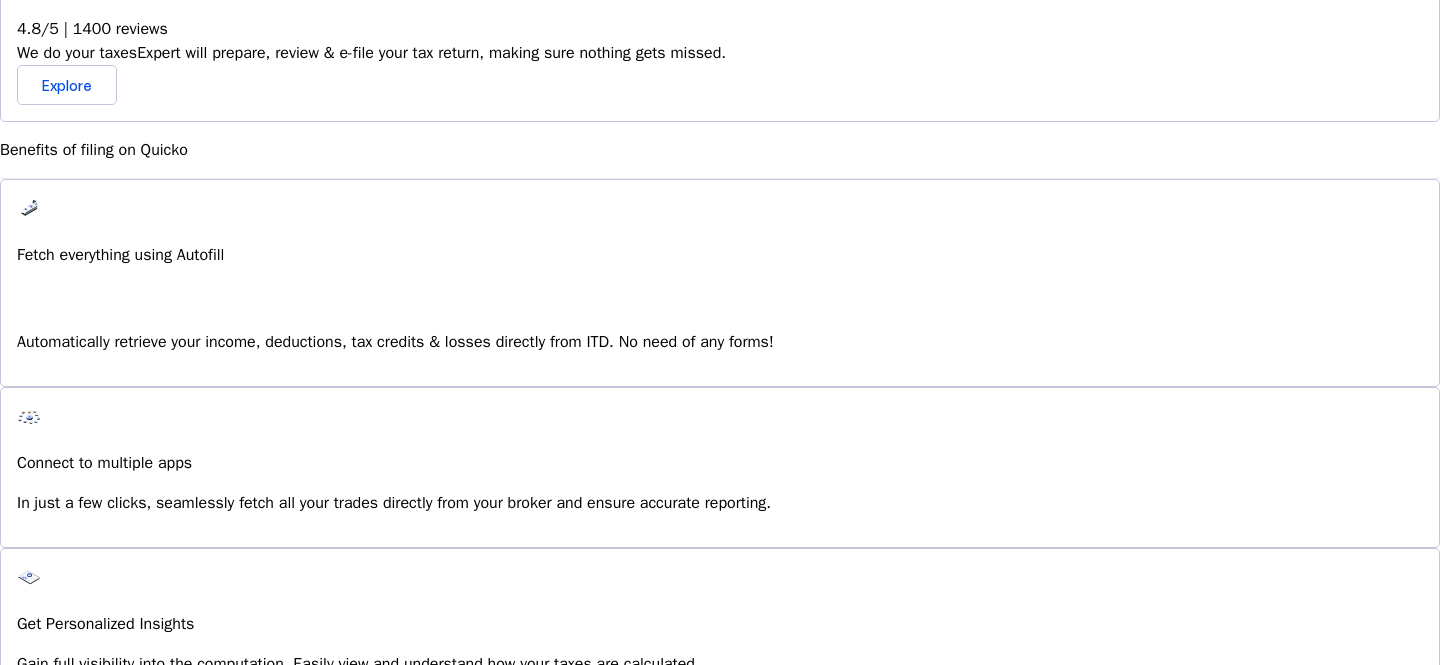 scroll, scrollTop: 1267, scrollLeft: 0, axis: vertical 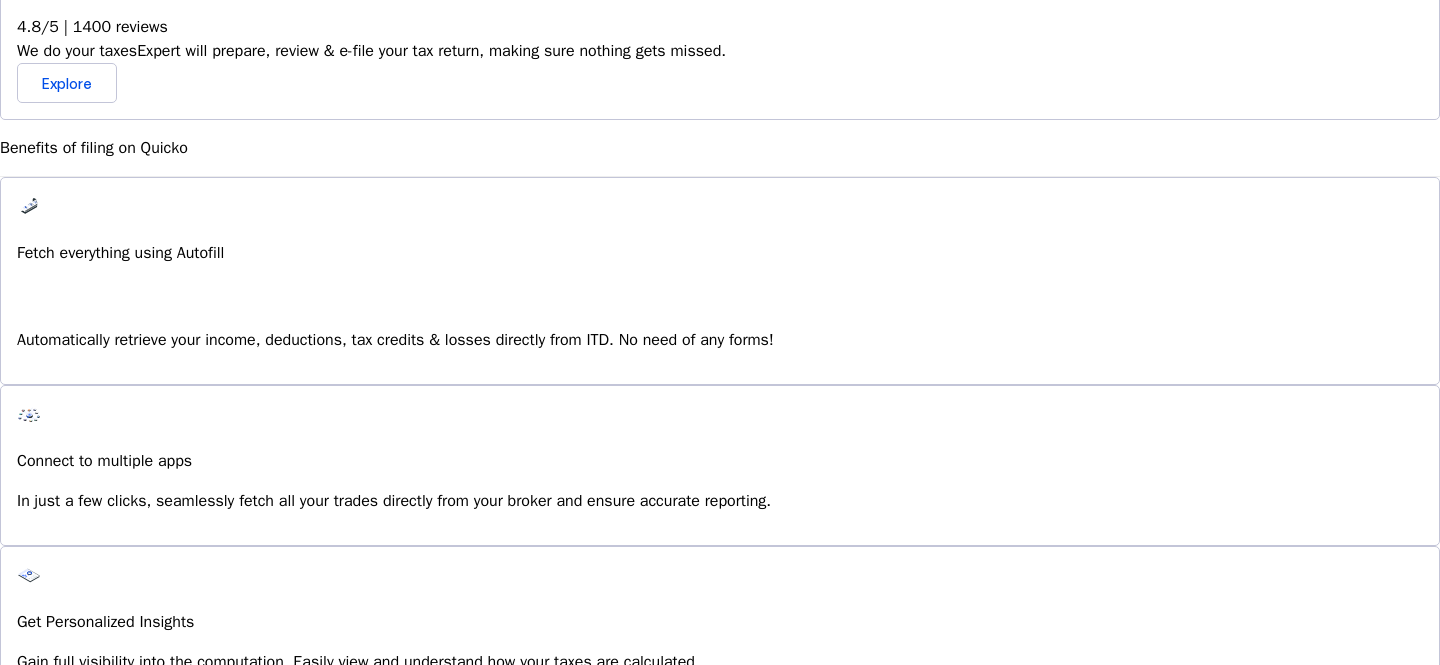 click on "Learn More" at bounding box center (63, 895) 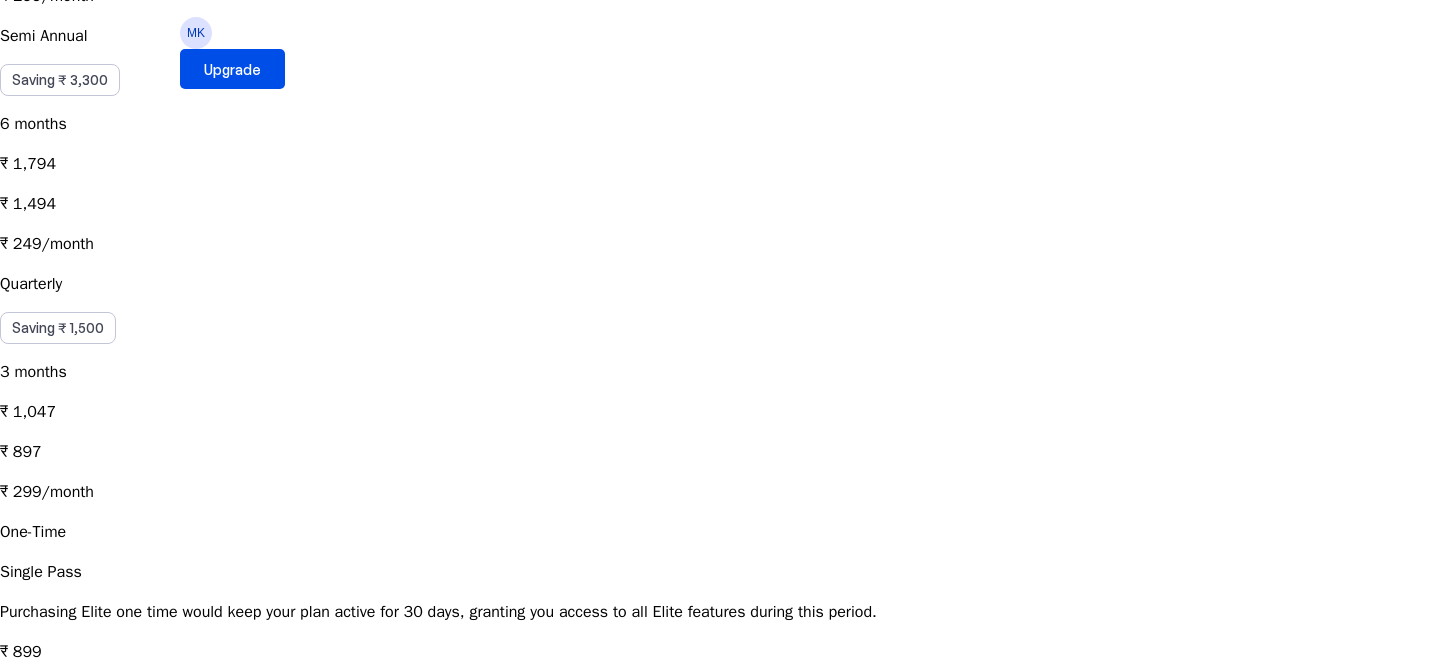 scroll, scrollTop: 600, scrollLeft: 0, axis: vertical 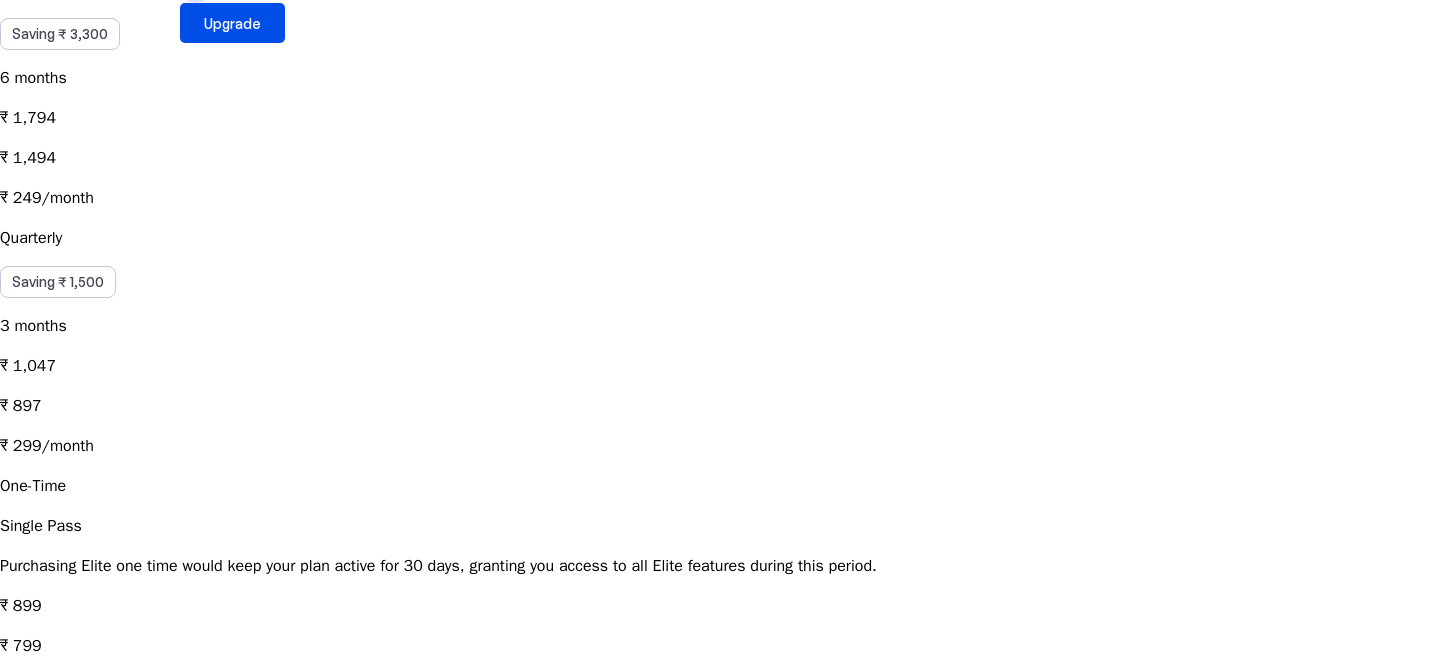 click on "local_activity Apply Coupon chevron_right" at bounding box center (720, 774) 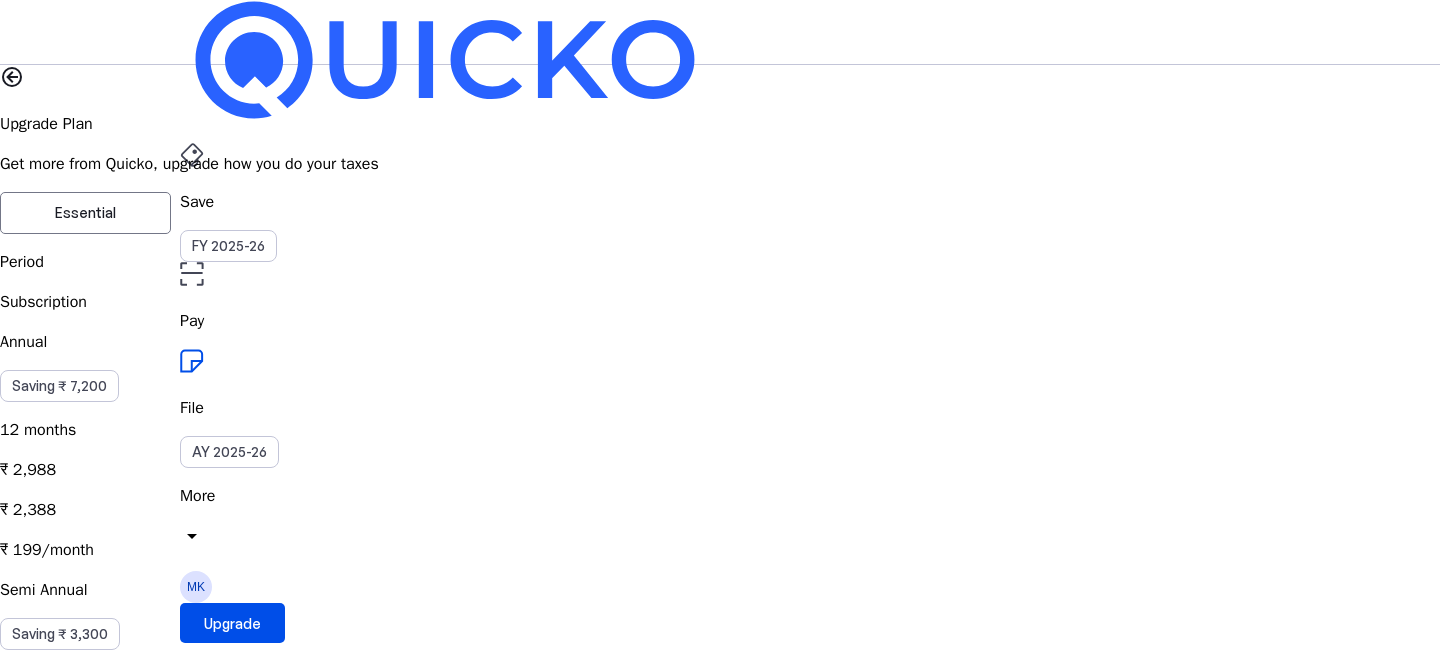 click on "cancel" at bounding box center [12, 2420] 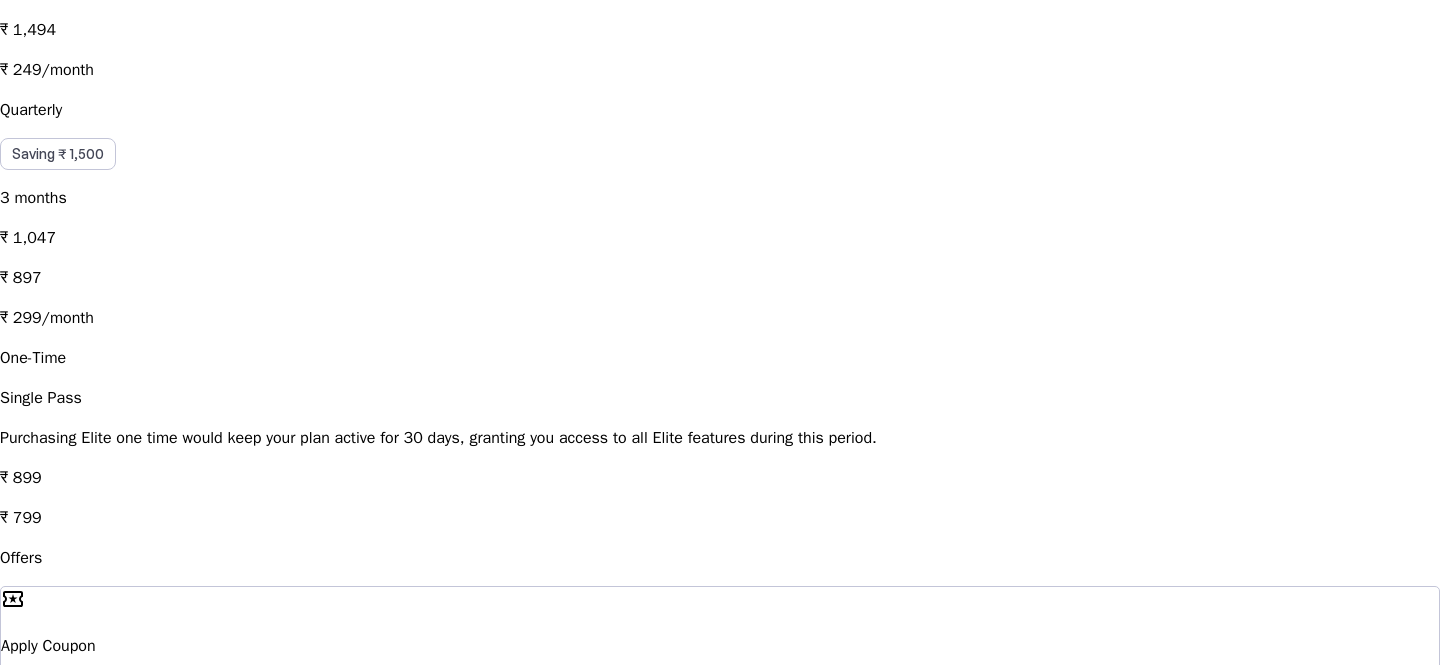 scroll, scrollTop: 798, scrollLeft: 0, axis: vertical 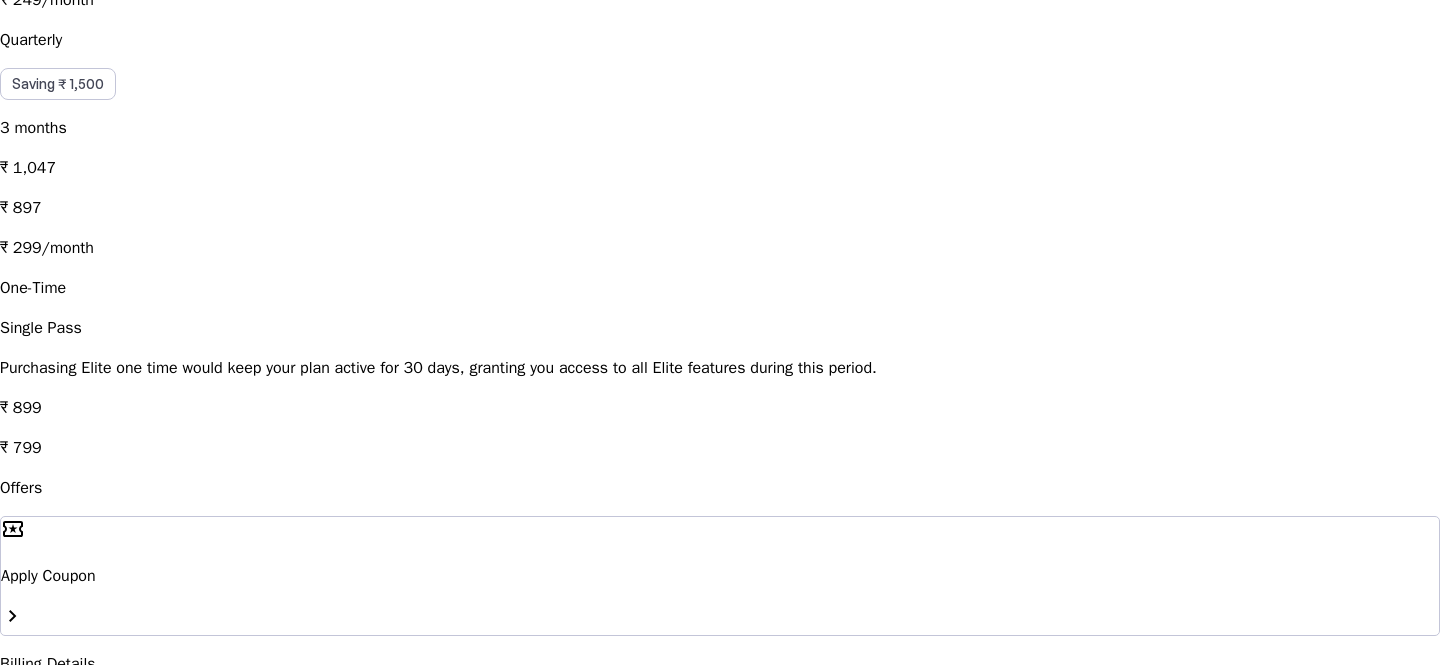 click on "[STATE]" at bounding box center (101, 776) 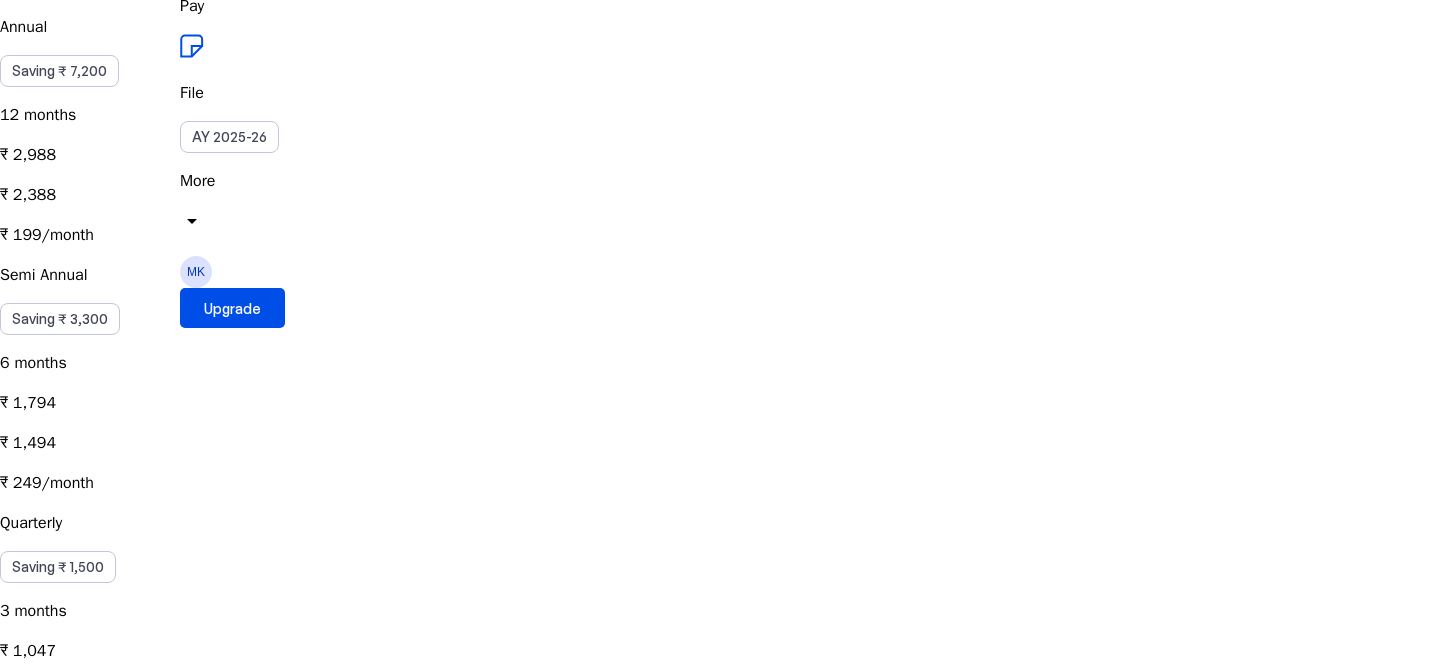 scroll, scrollTop: 0, scrollLeft: 0, axis: both 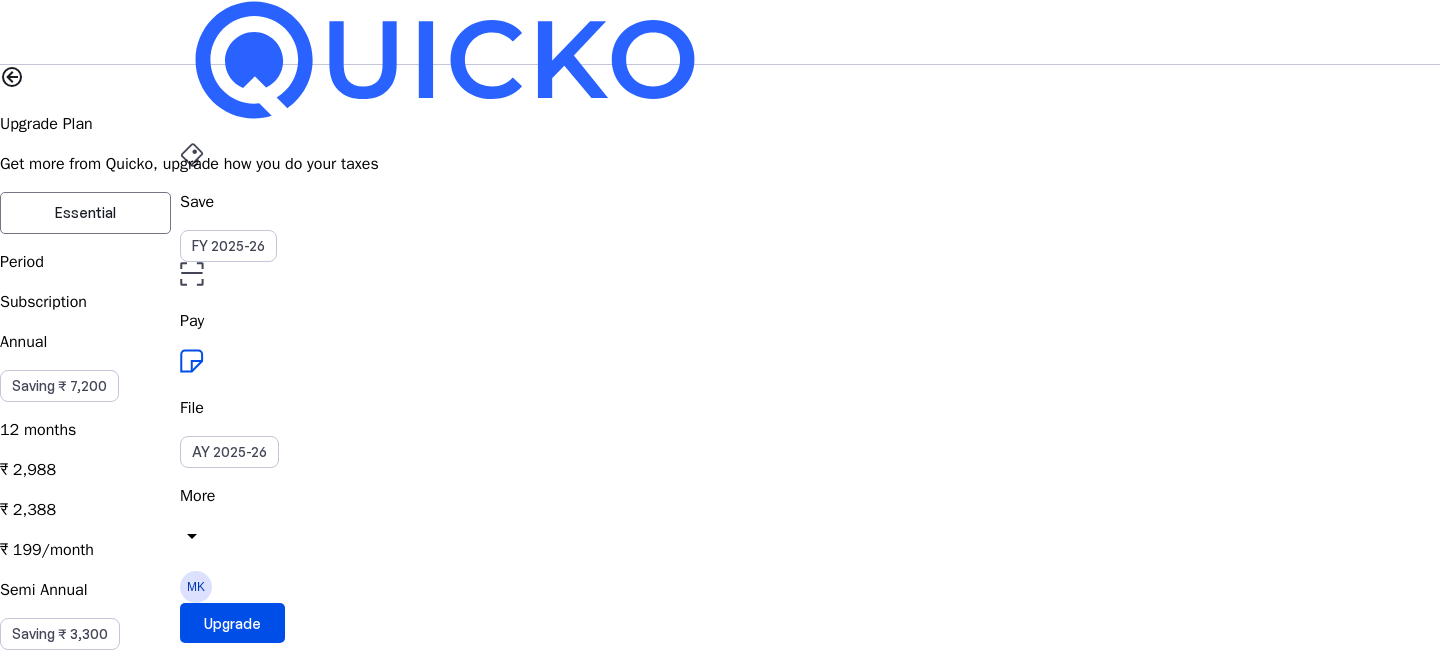 click on "Essential" at bounding box center (85, 213) 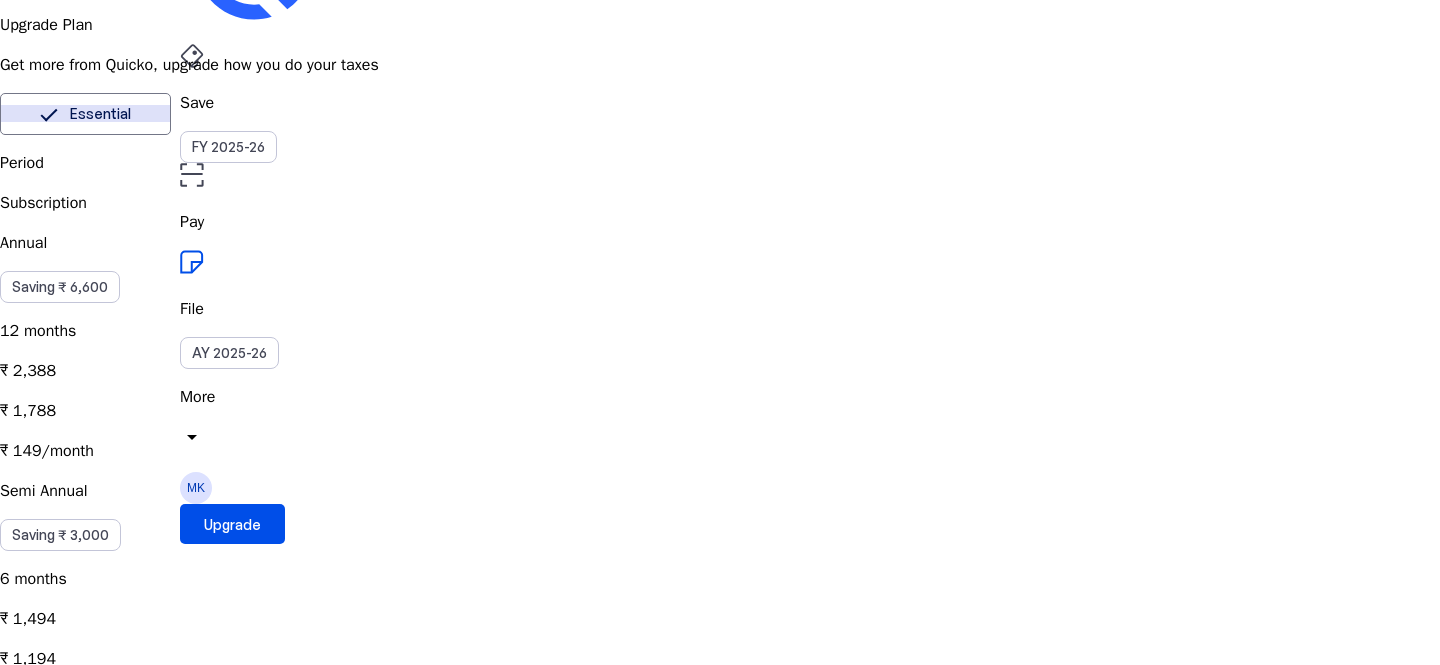 scroll, scrollTop: 0, scrollLeft: 0, axis: both 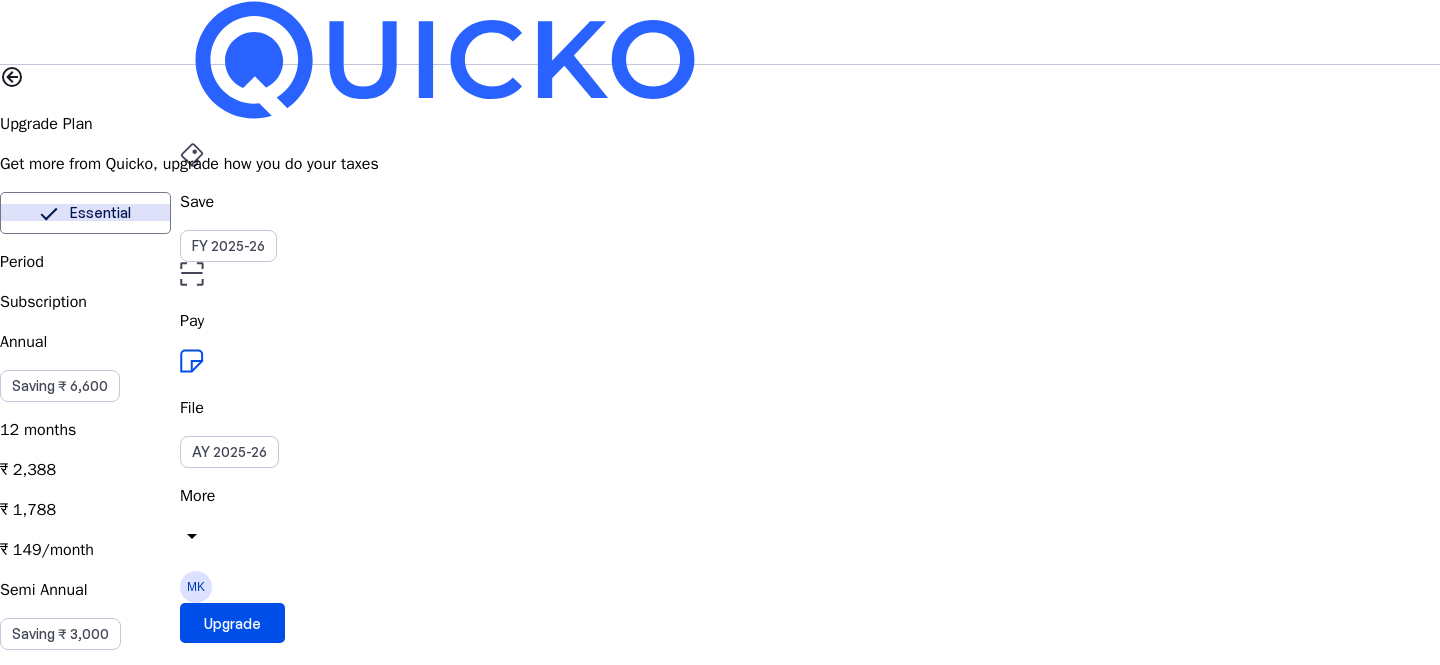 click on "File" at bounding box center (720, 408) 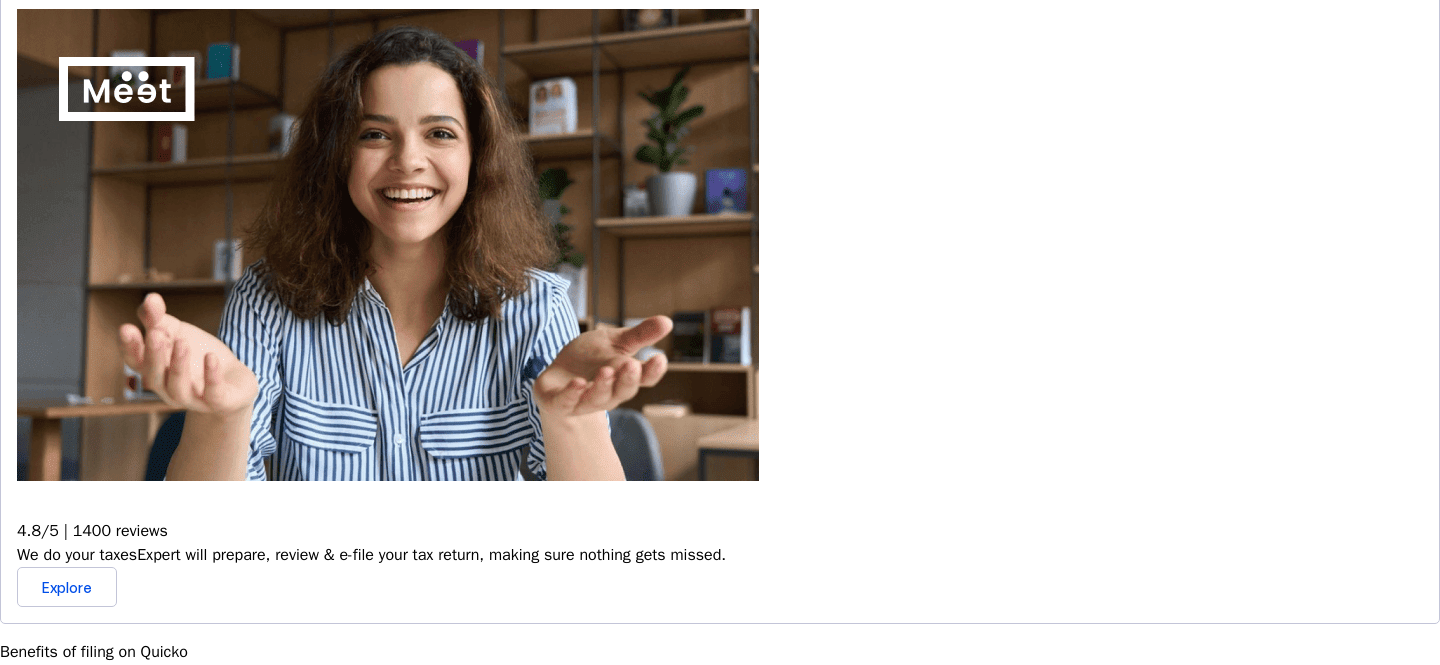 scroll, scrollTop: 762, scrollLeft: 0, axis: vertical 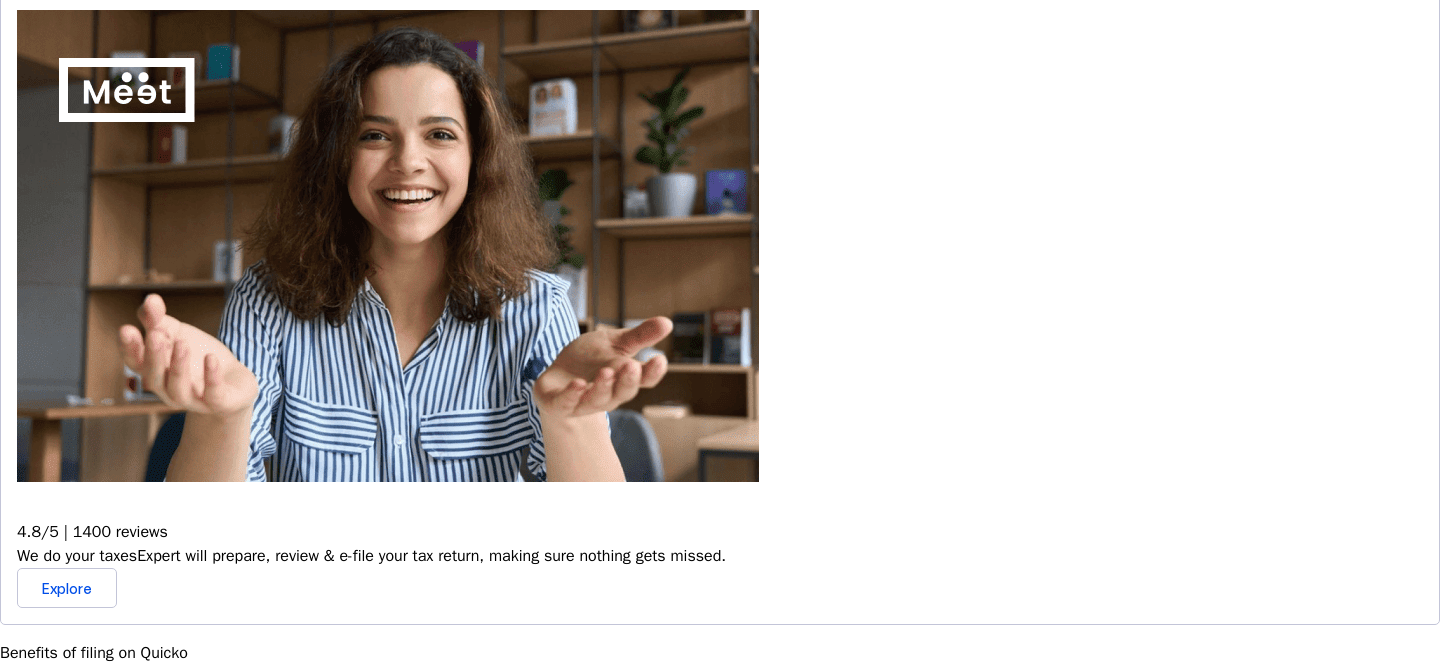 drag, startPoint x: 193, startPoint y: 412, endPoint x: 484, endPoint y: 413, distance: 291.0017 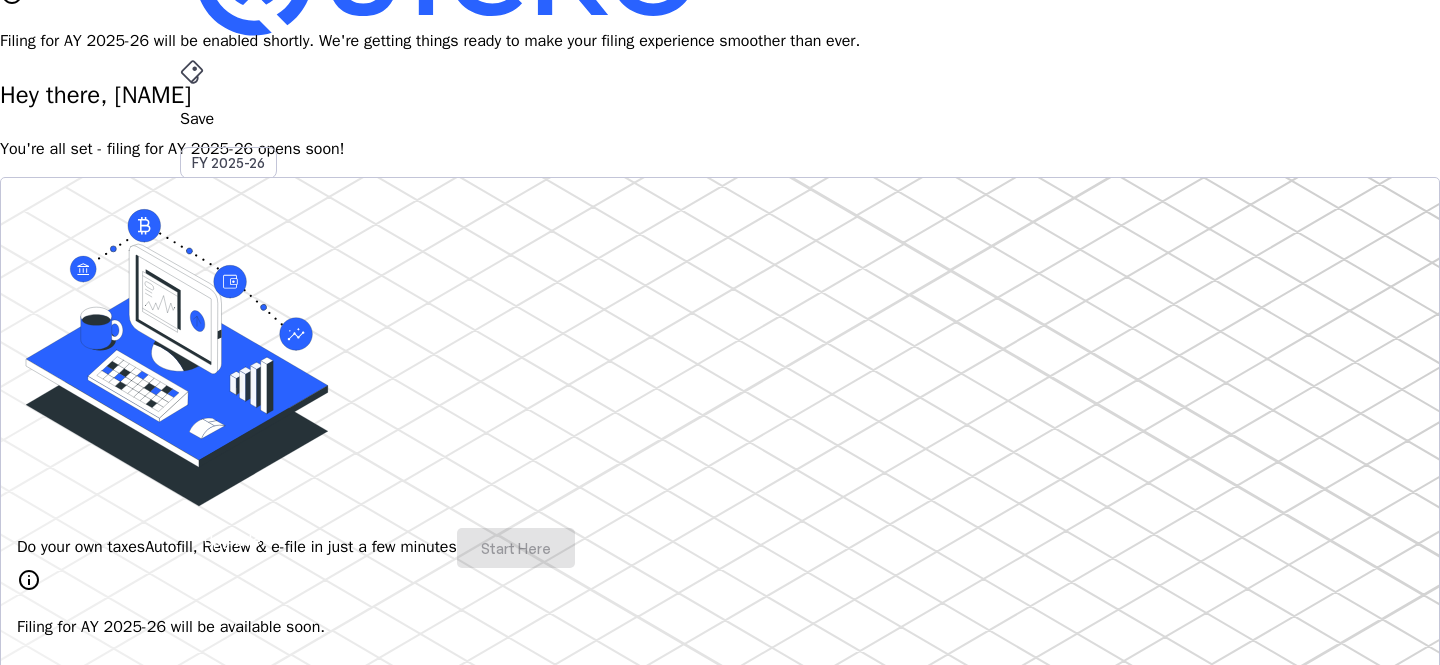 scroll, scrollTop: 0, scrollLeft: 0, axis: both 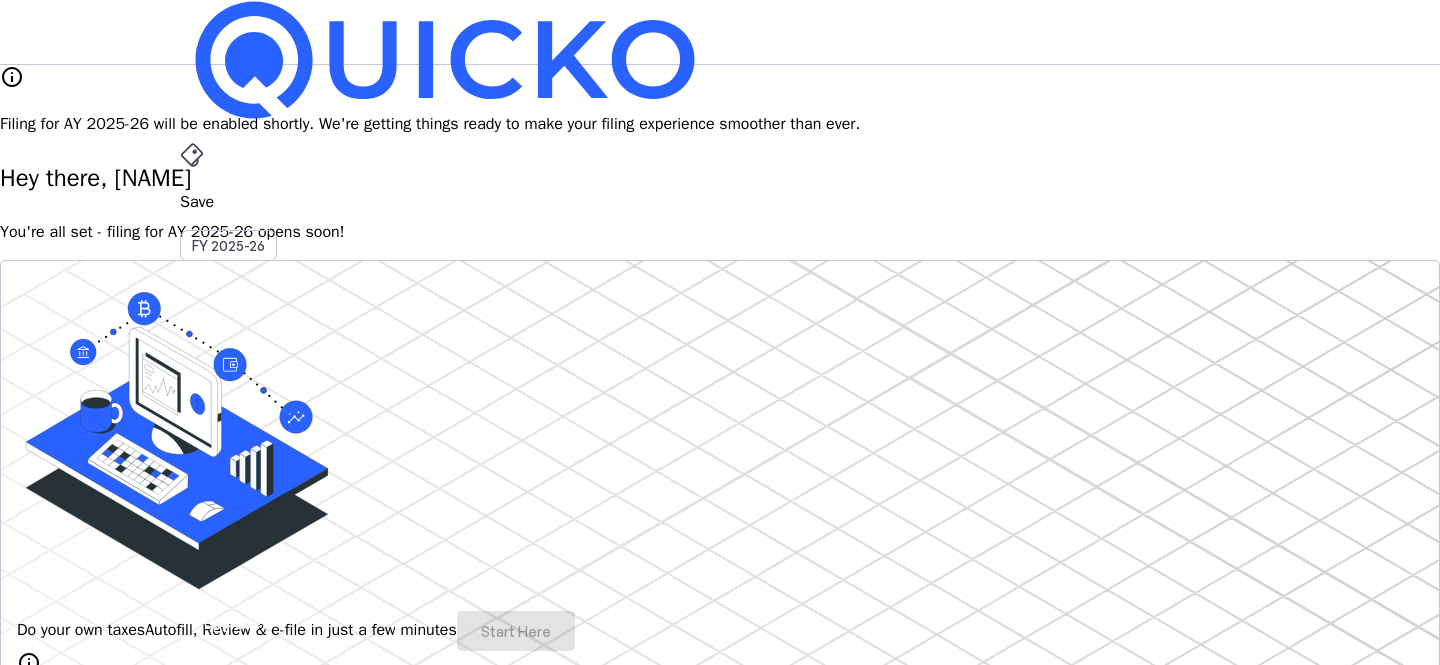 click at bounding box center [445, 60] 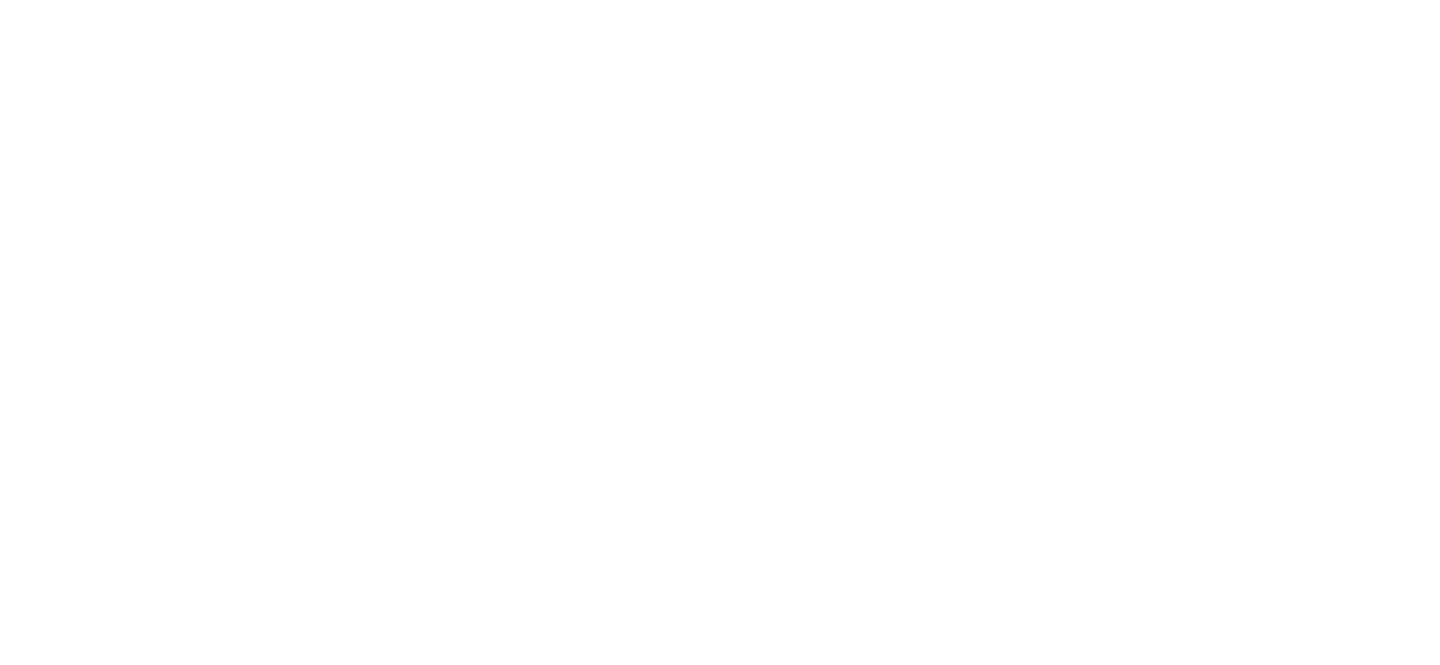 scroll, scrollTop: 0, scrollLeft: 0, axis: both 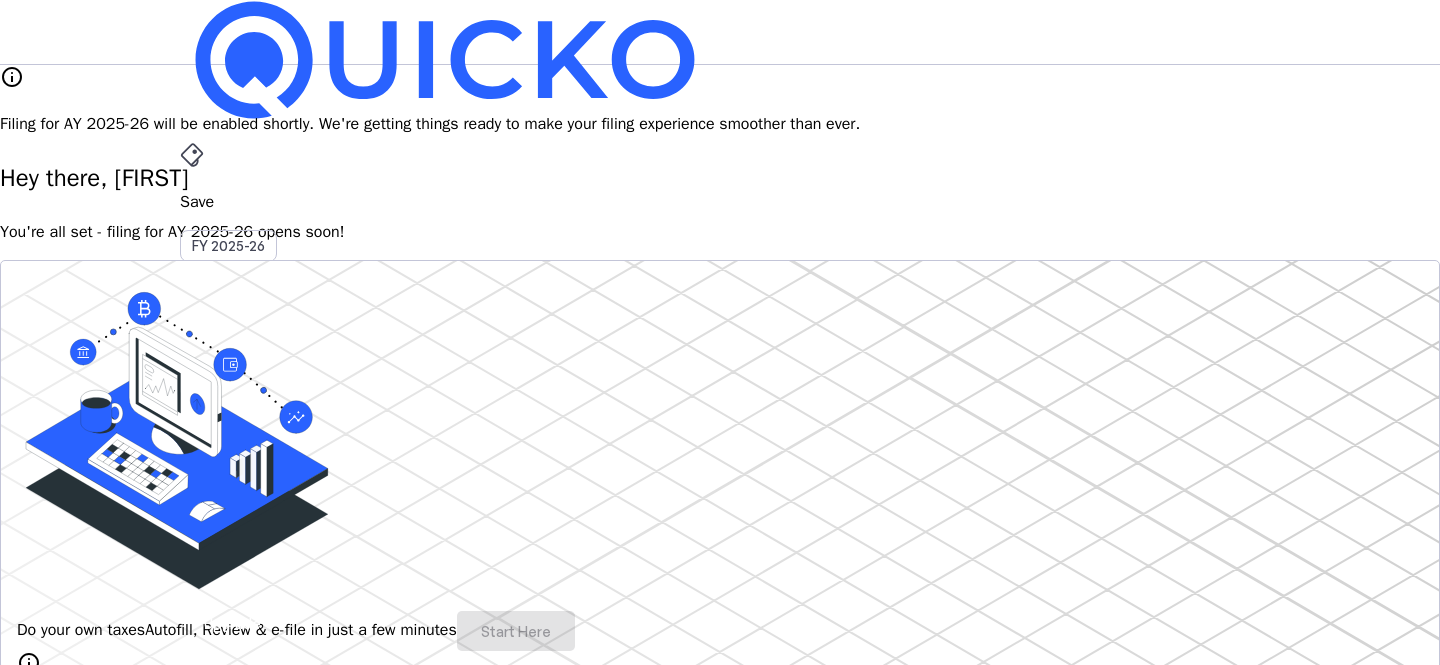 click on "Upgrade" at bounding box center [232, 623] 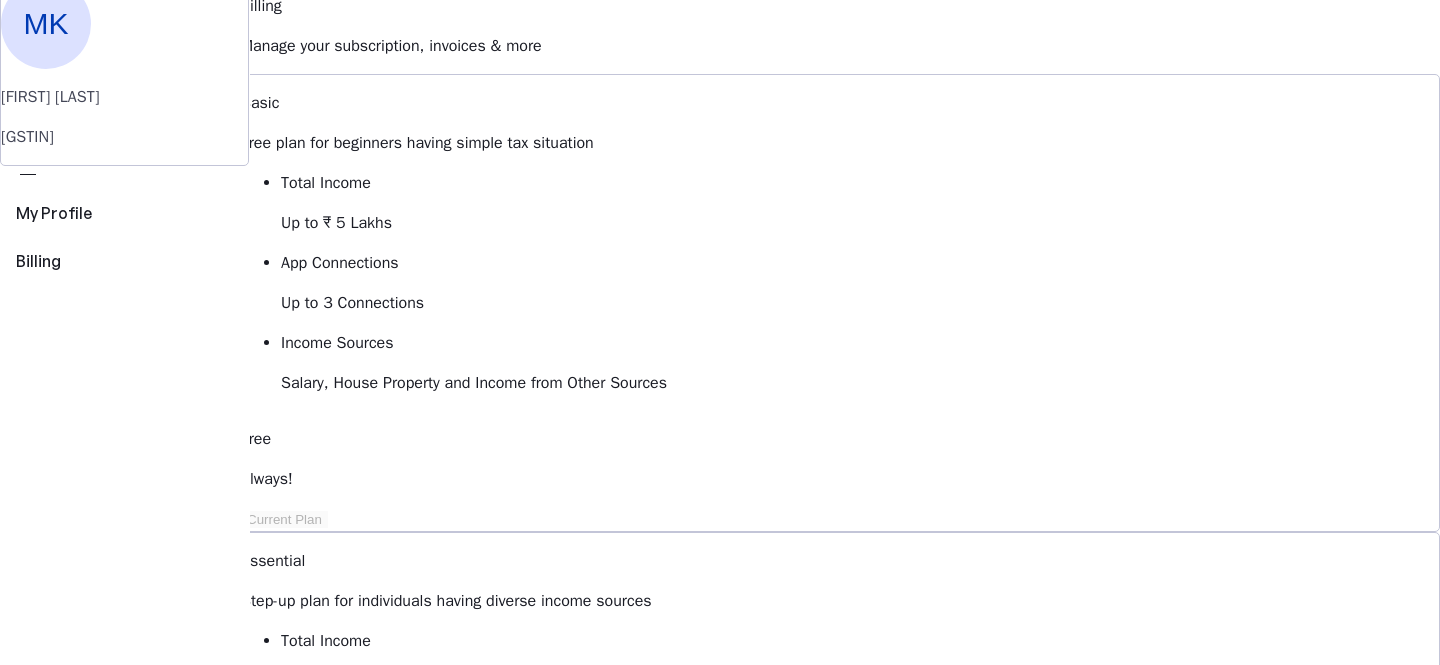 scroll, scrollTop: 88, scrollLeft: 0, axis: vertical 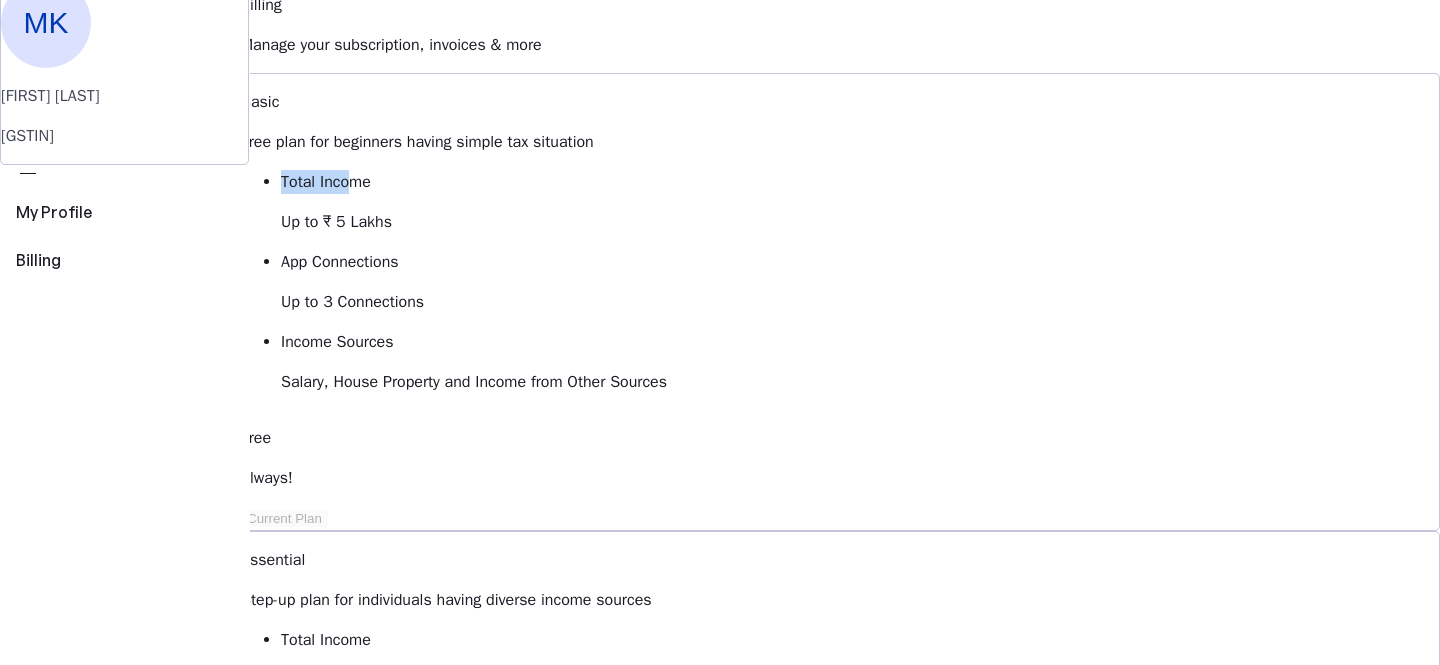 drag, startPoint x: 469, startPoint y: 217, endPoint x: 533, endPoint y: 221, distance: 64.12488 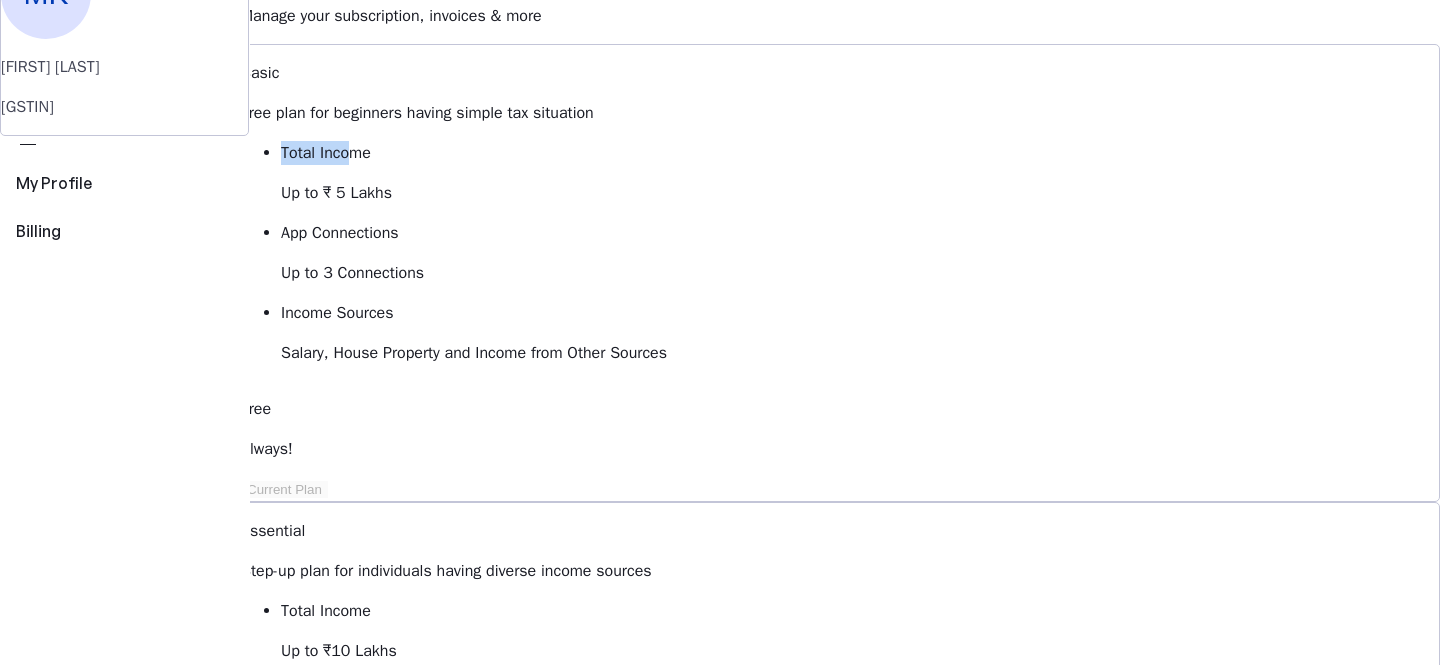 scroll, scrollTop: 97, scrollLeft: 0, axis: vertical 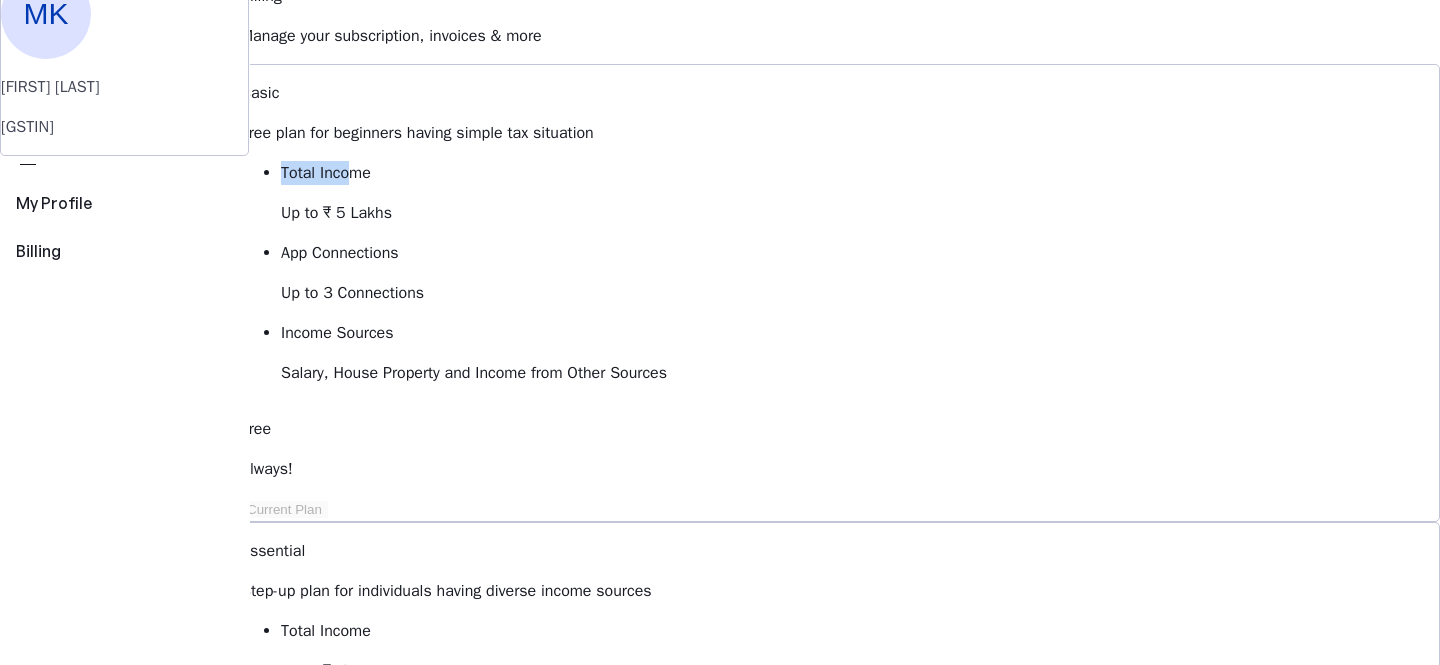 click on "Upgrade to Elite" at bounding box center (319, 1569) 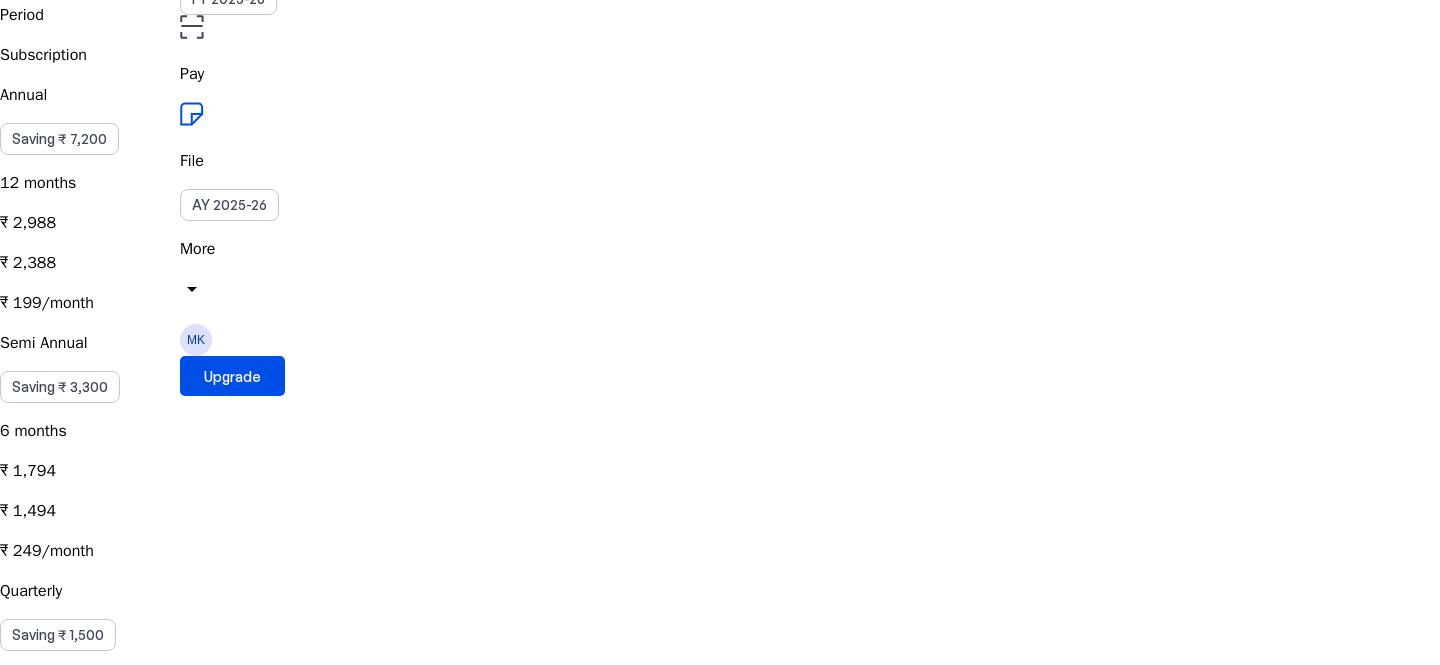 scroll, scrollTop: 0, scrollLeft: 0, axis: both 